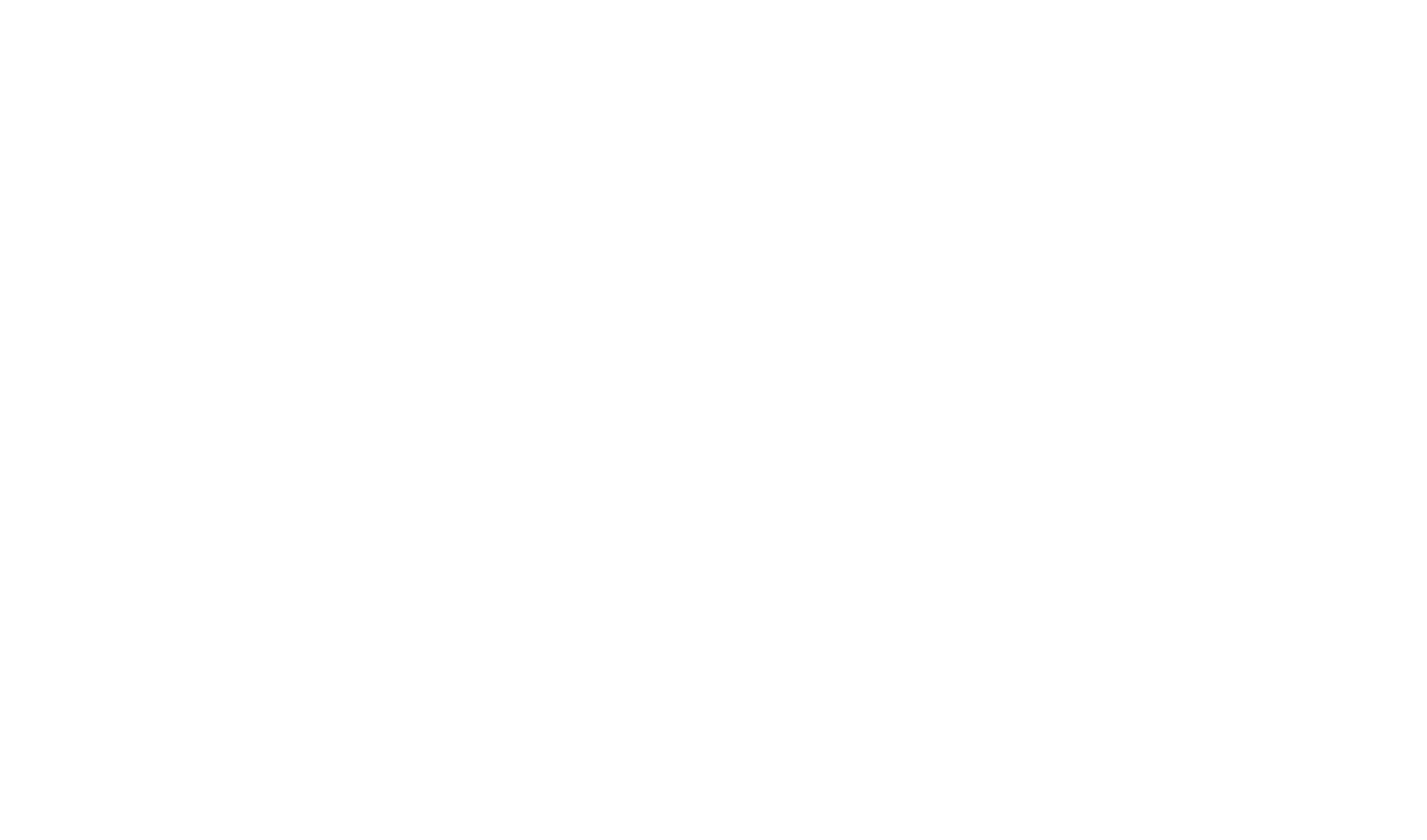 scroll, scrollTop: 0, scrollLeft: 0, axis: both 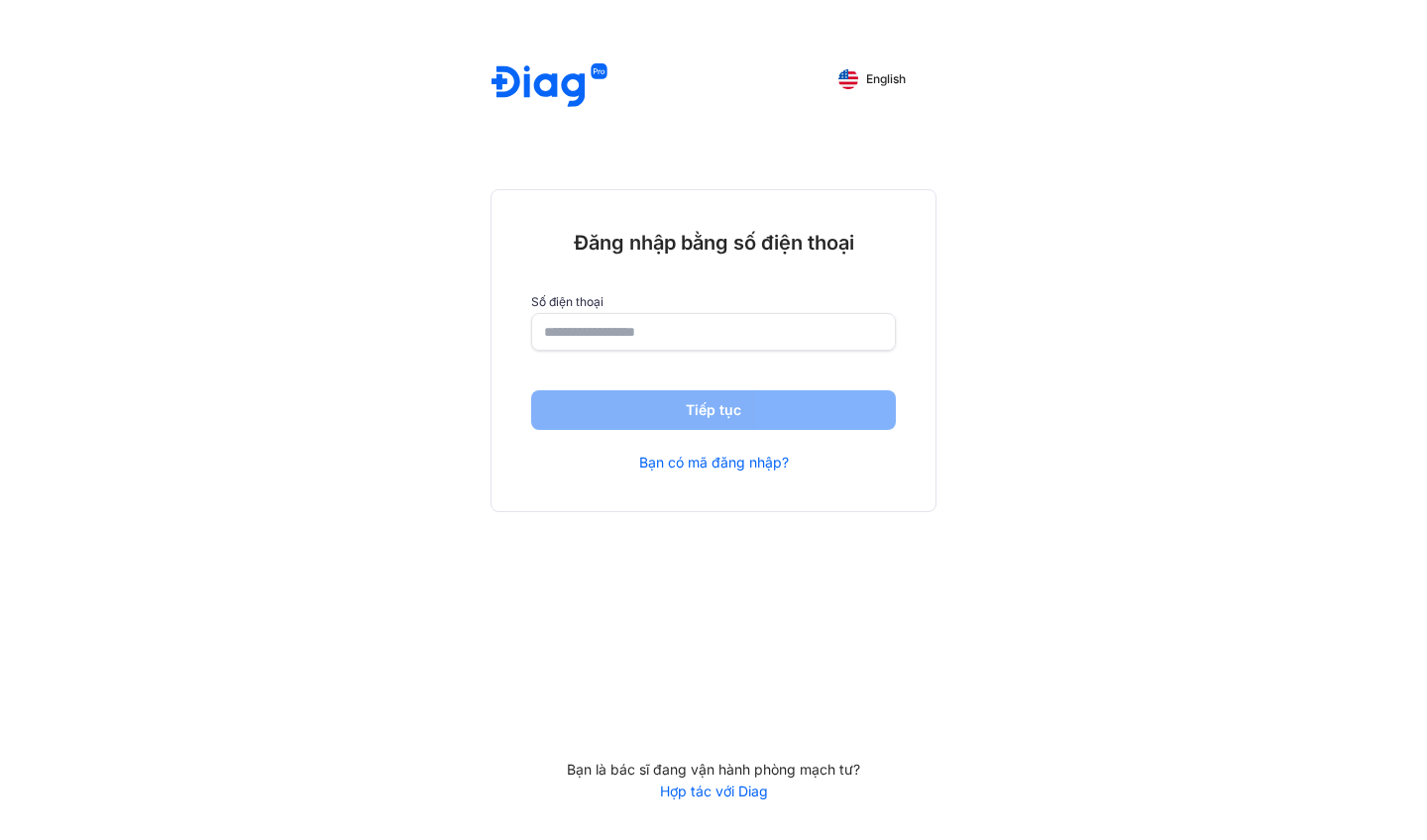 click 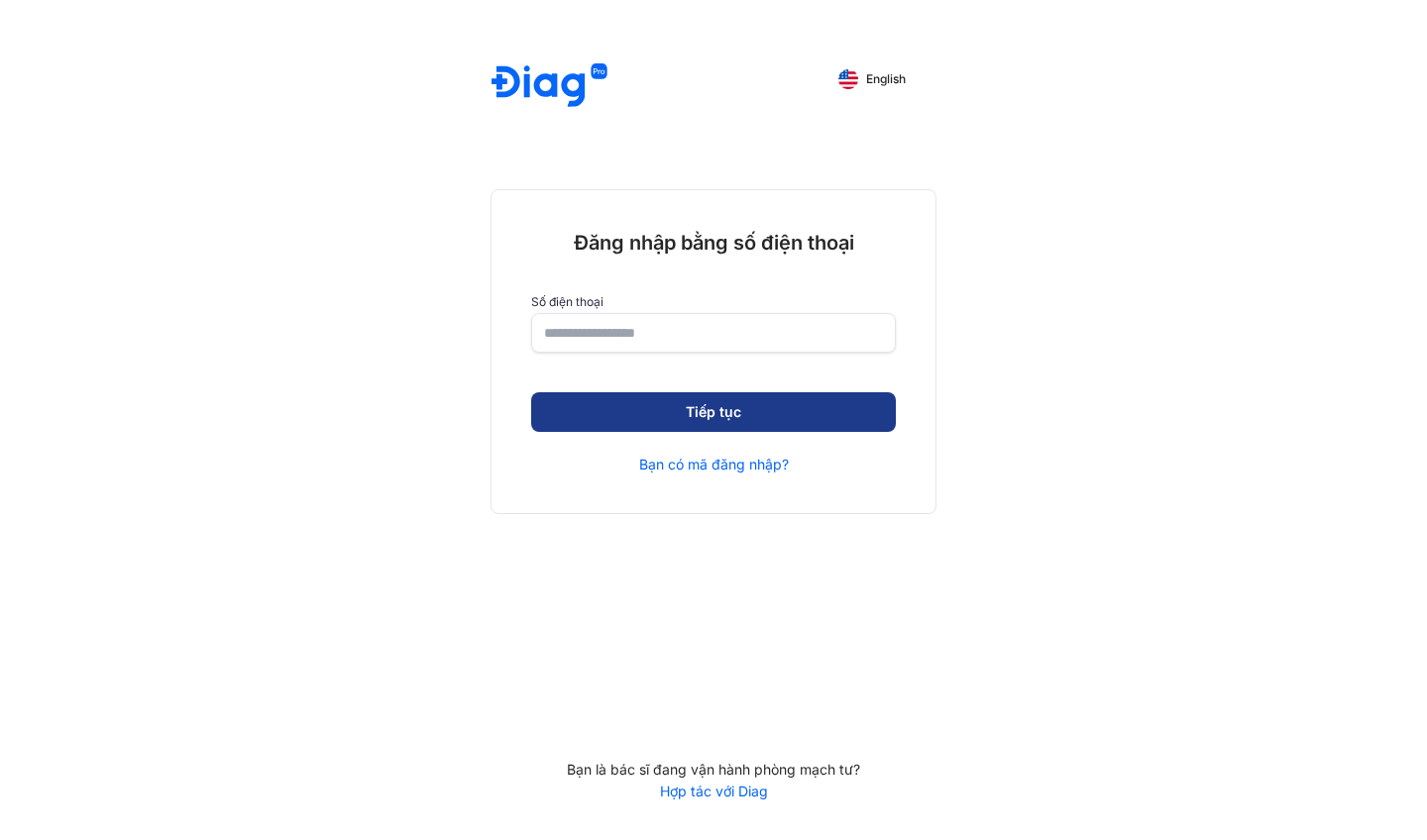 click on "Tiếp tục" at bounding box center [714, 412] 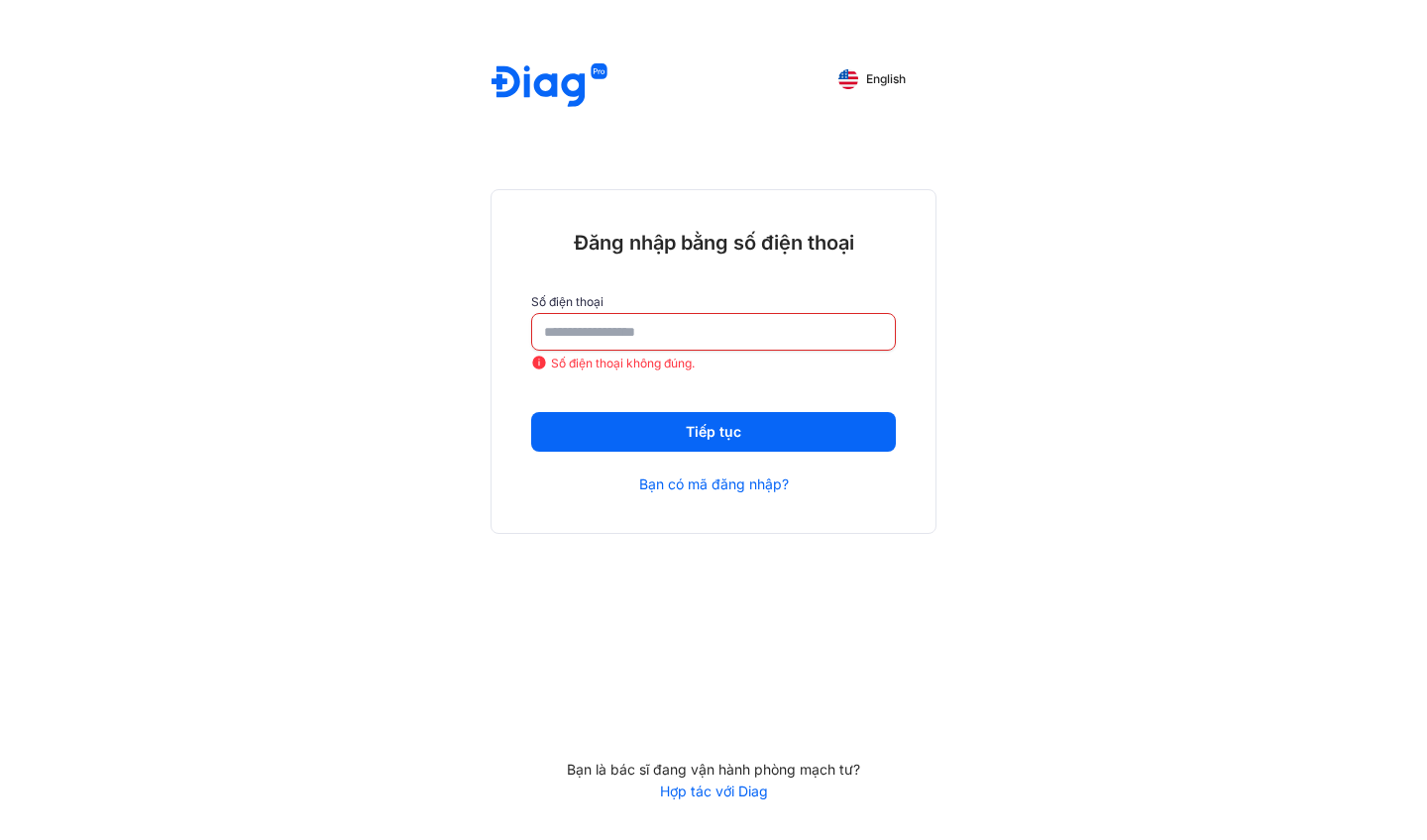 click on "*********" 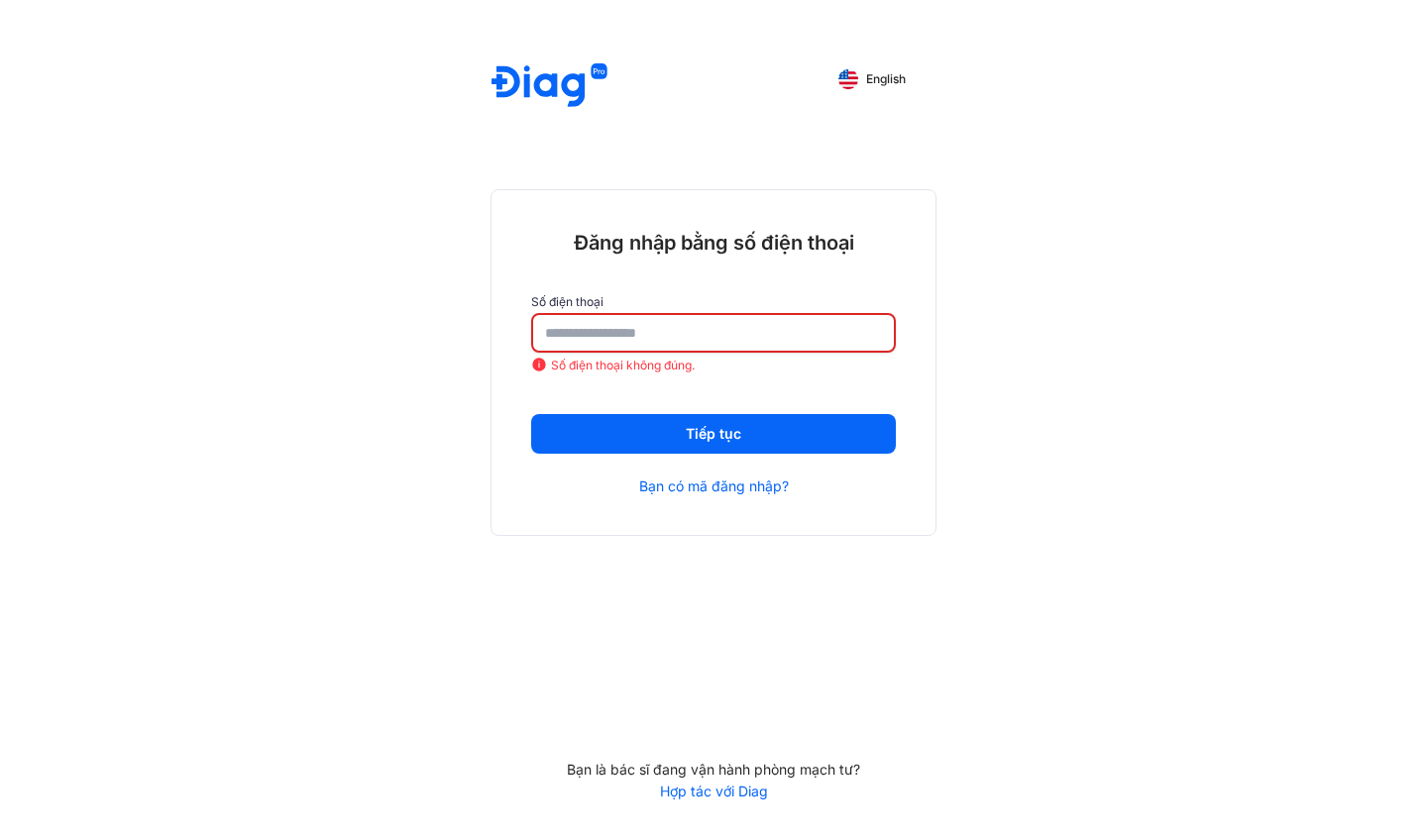 type on "**********" 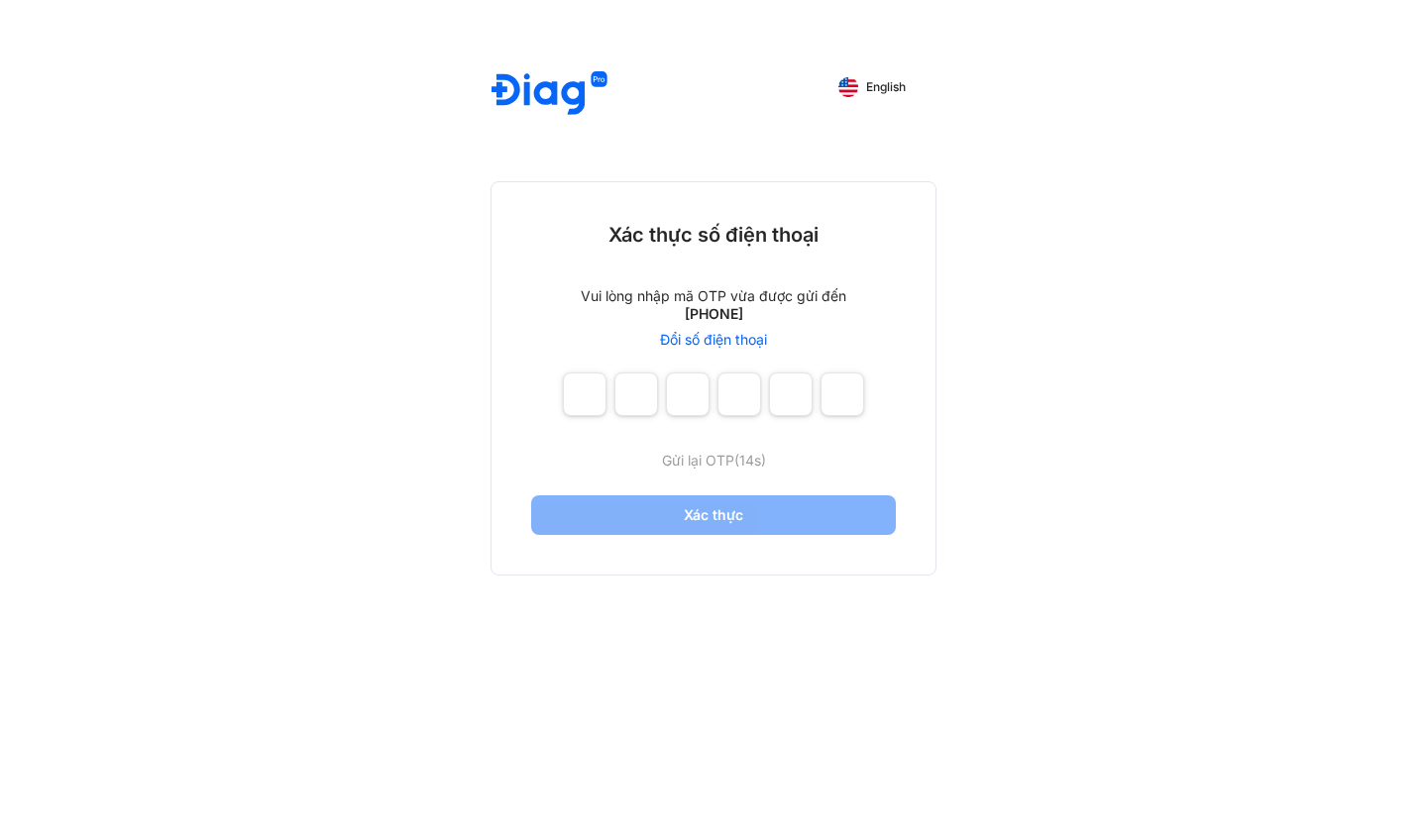 click at bounding box center [714, 394] 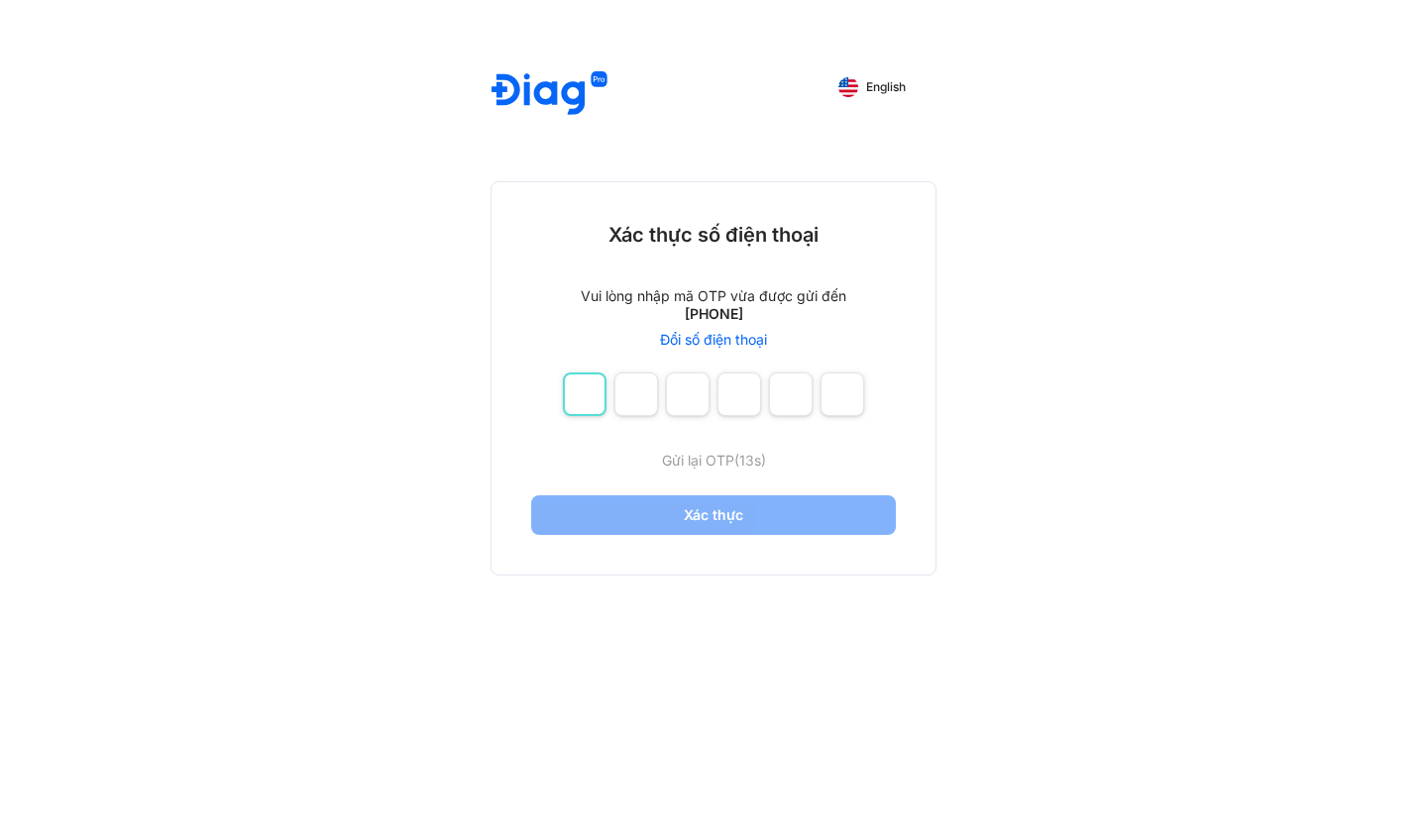 click at bounding box center (585, 394) 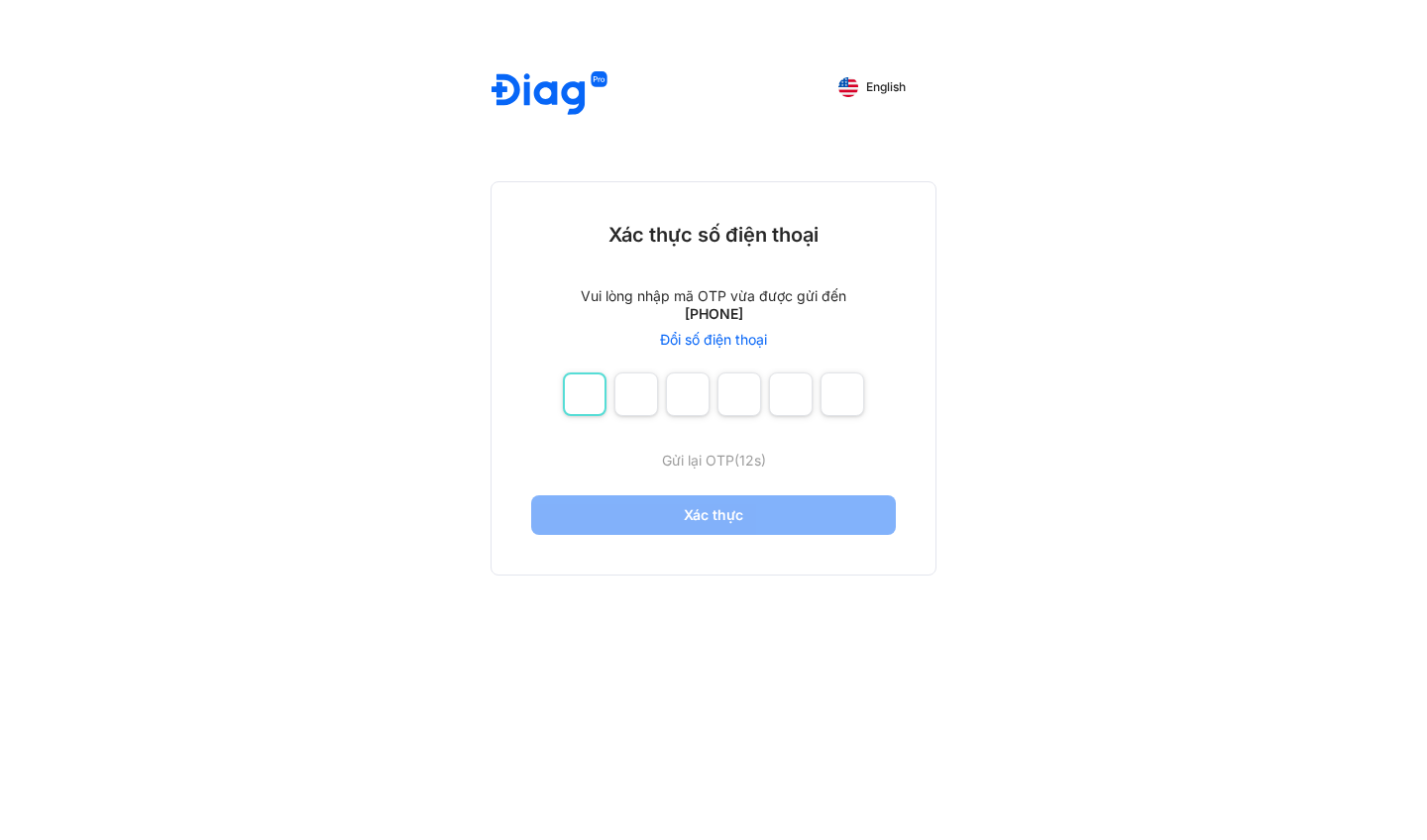 type on "*" 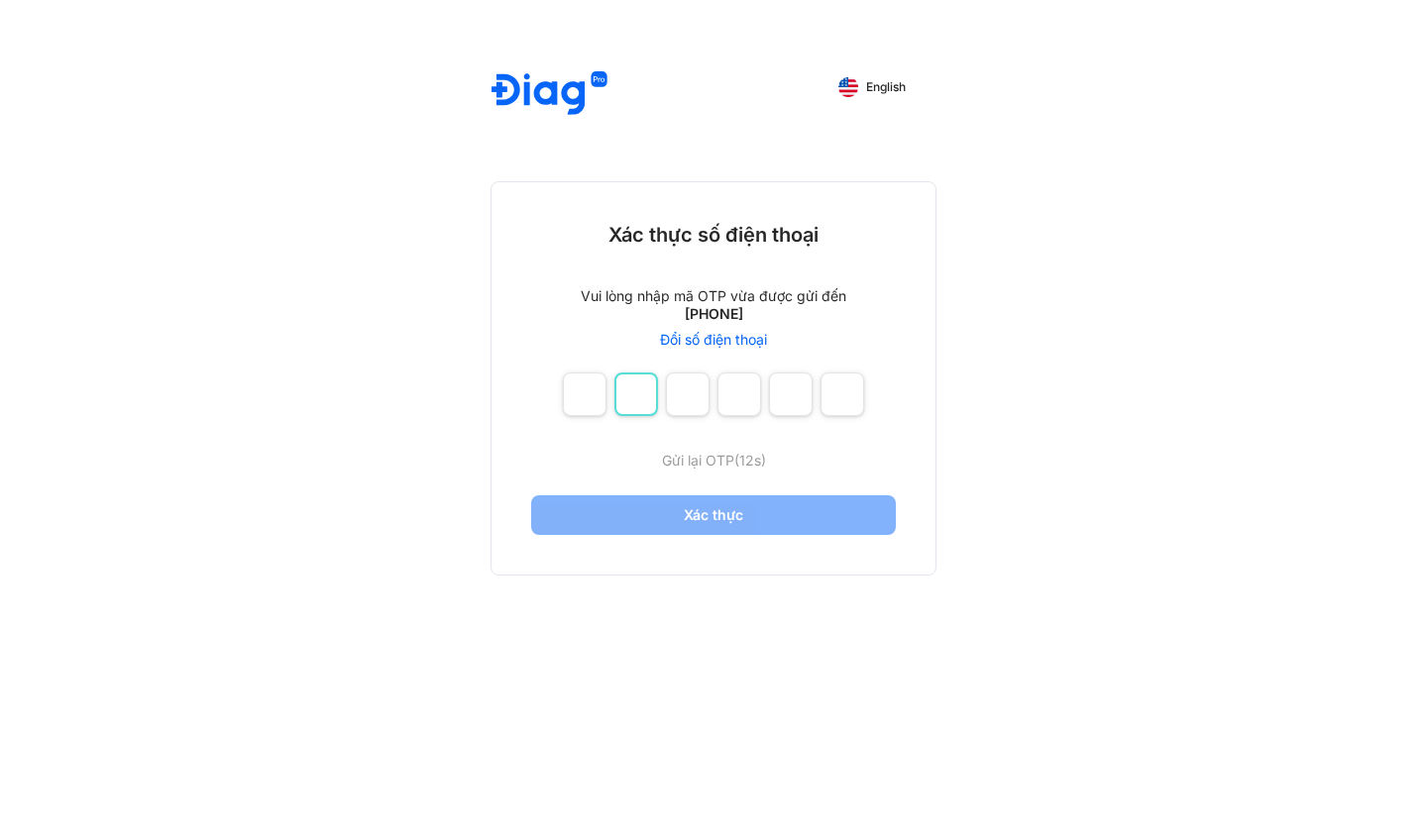 type on "*" 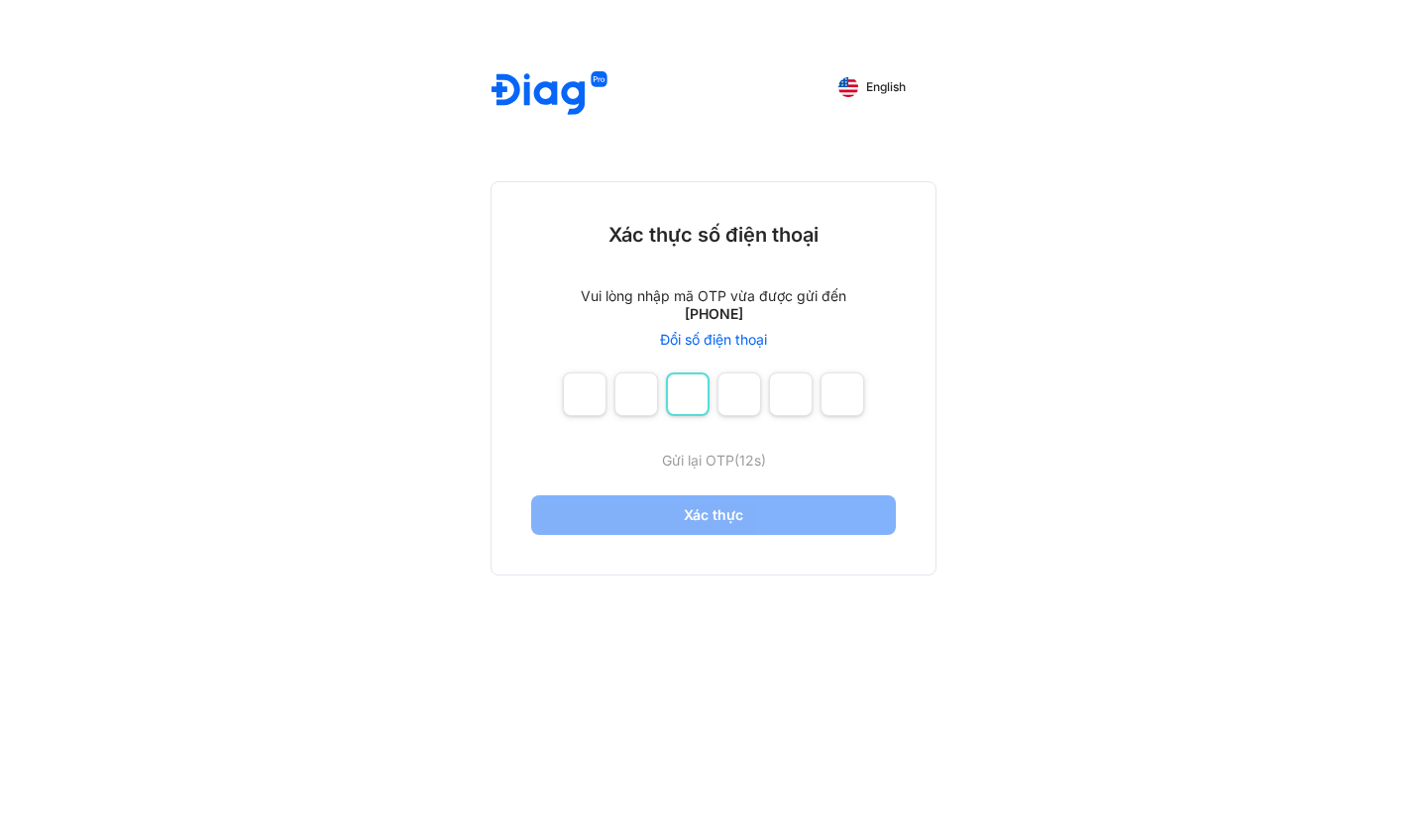 type on "*" 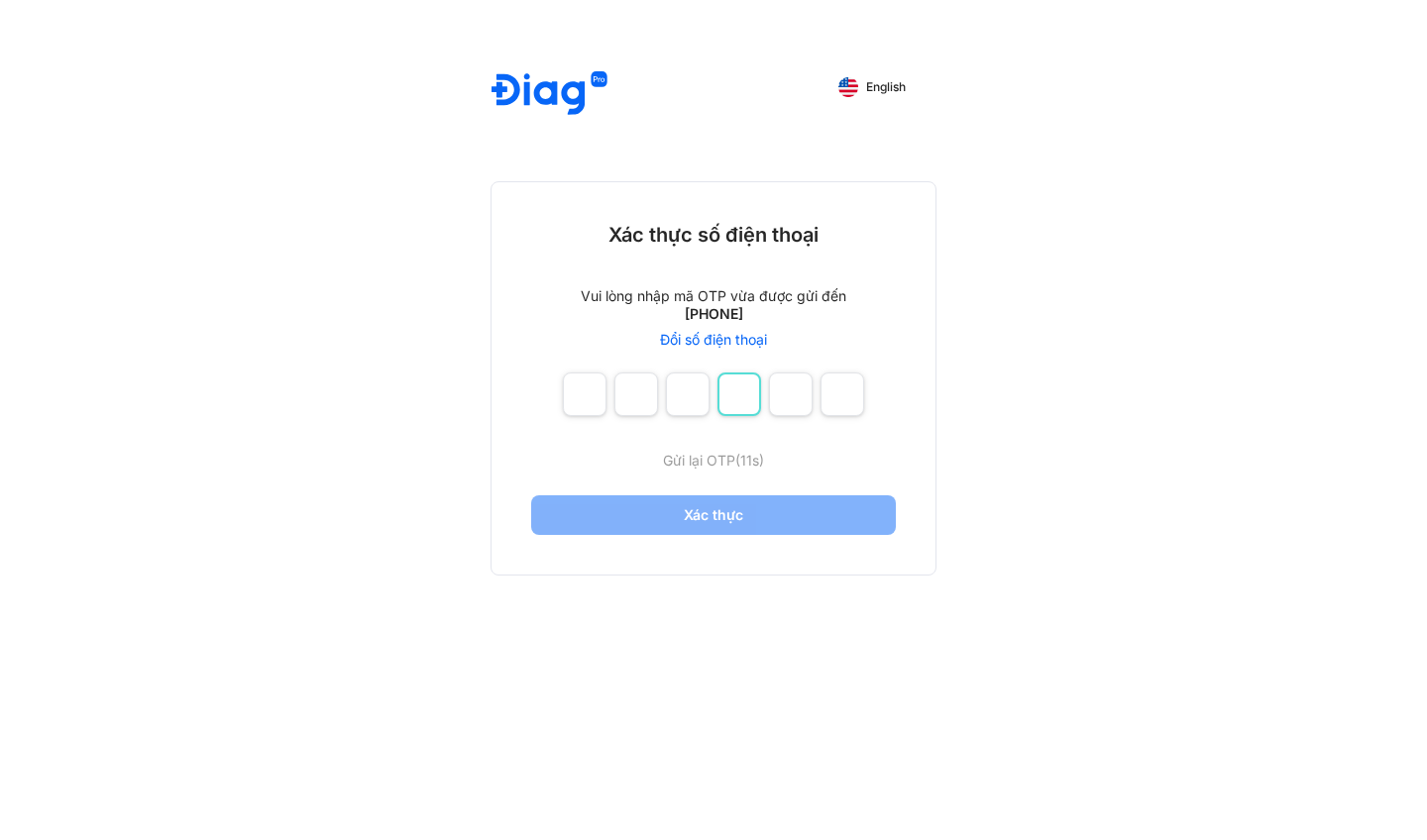 type on "*" 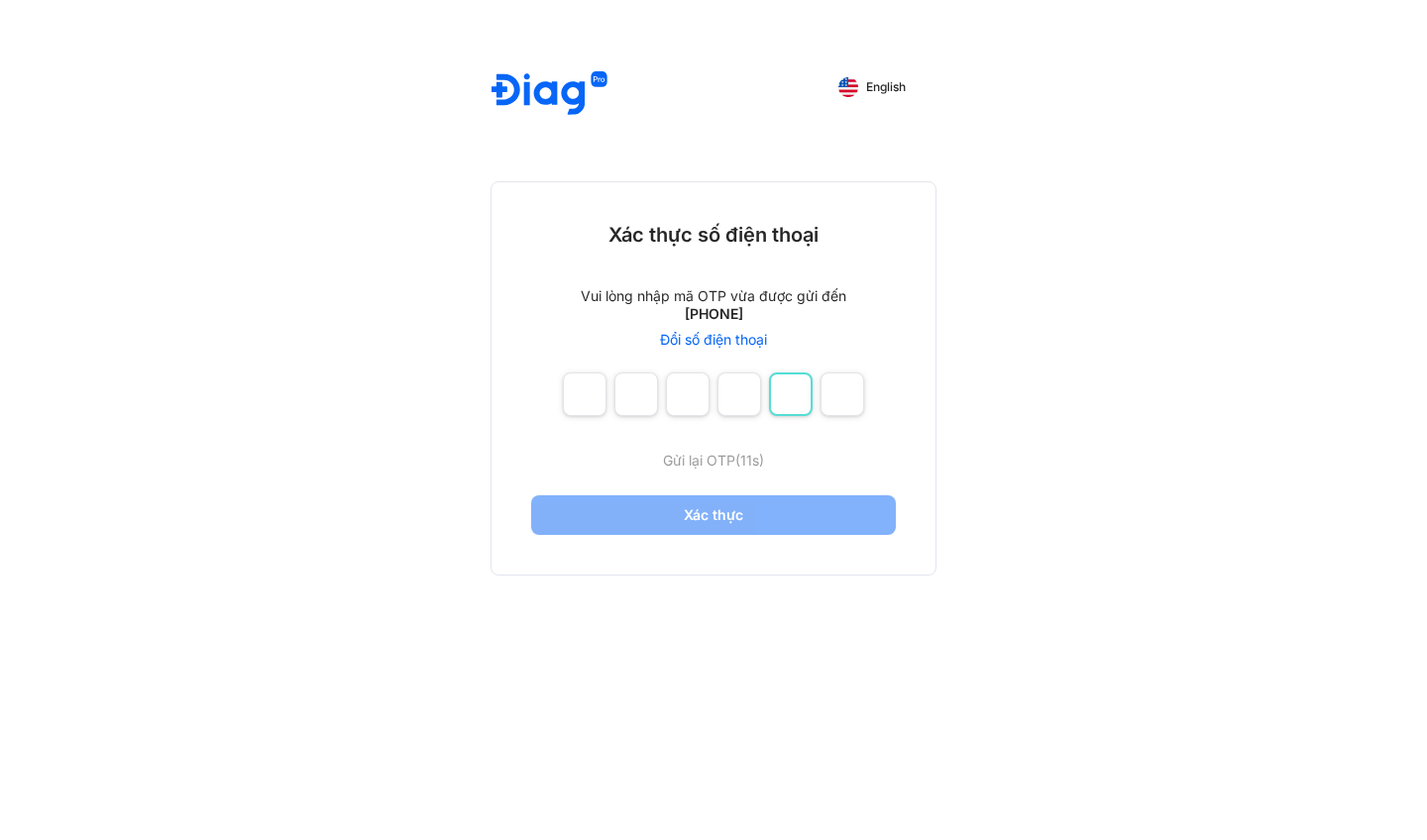 type on "*" 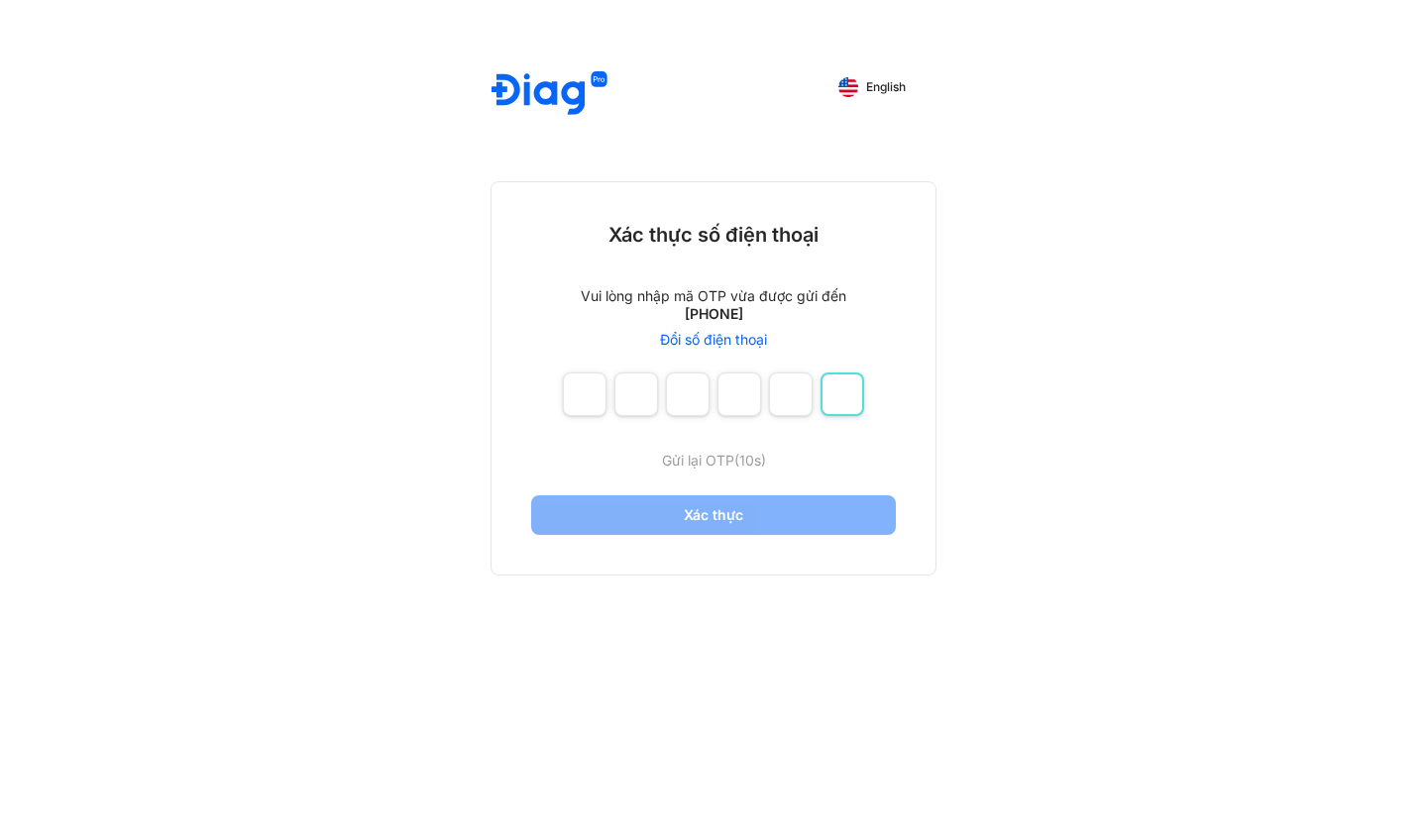 type on "*" 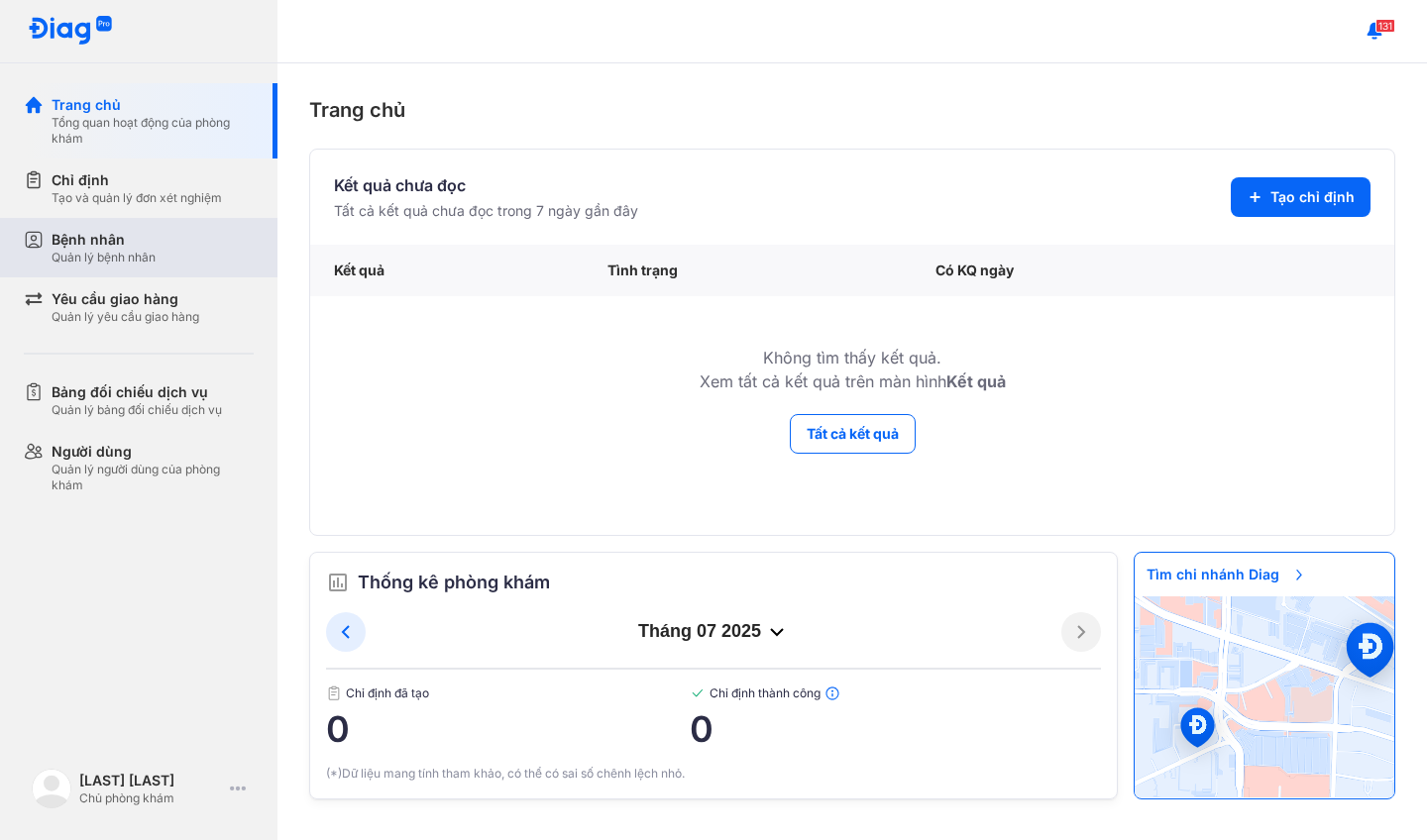 click on "Bệnh nhân" at bounding box center (103, 240) 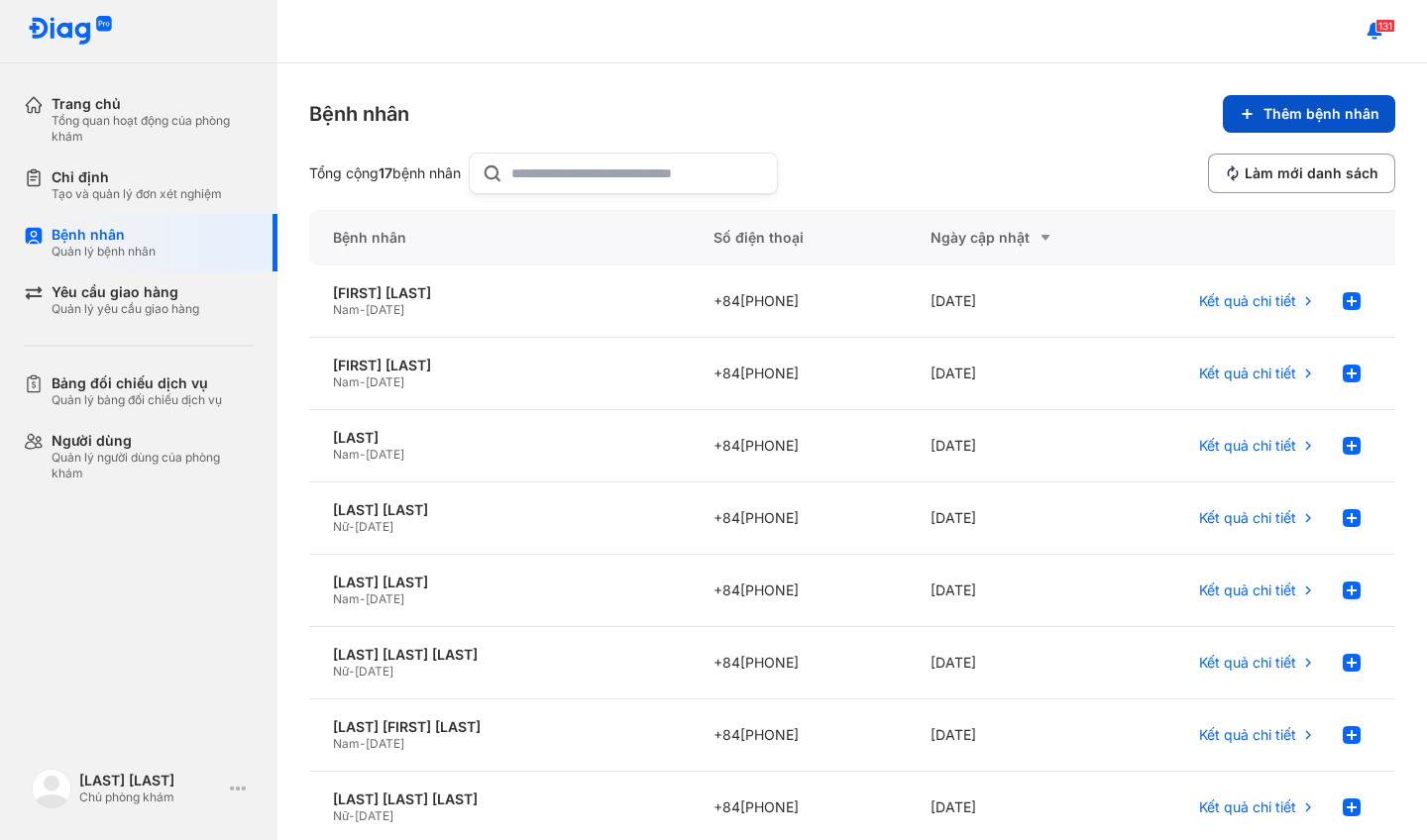 click on "Thêm bệnh nhân" 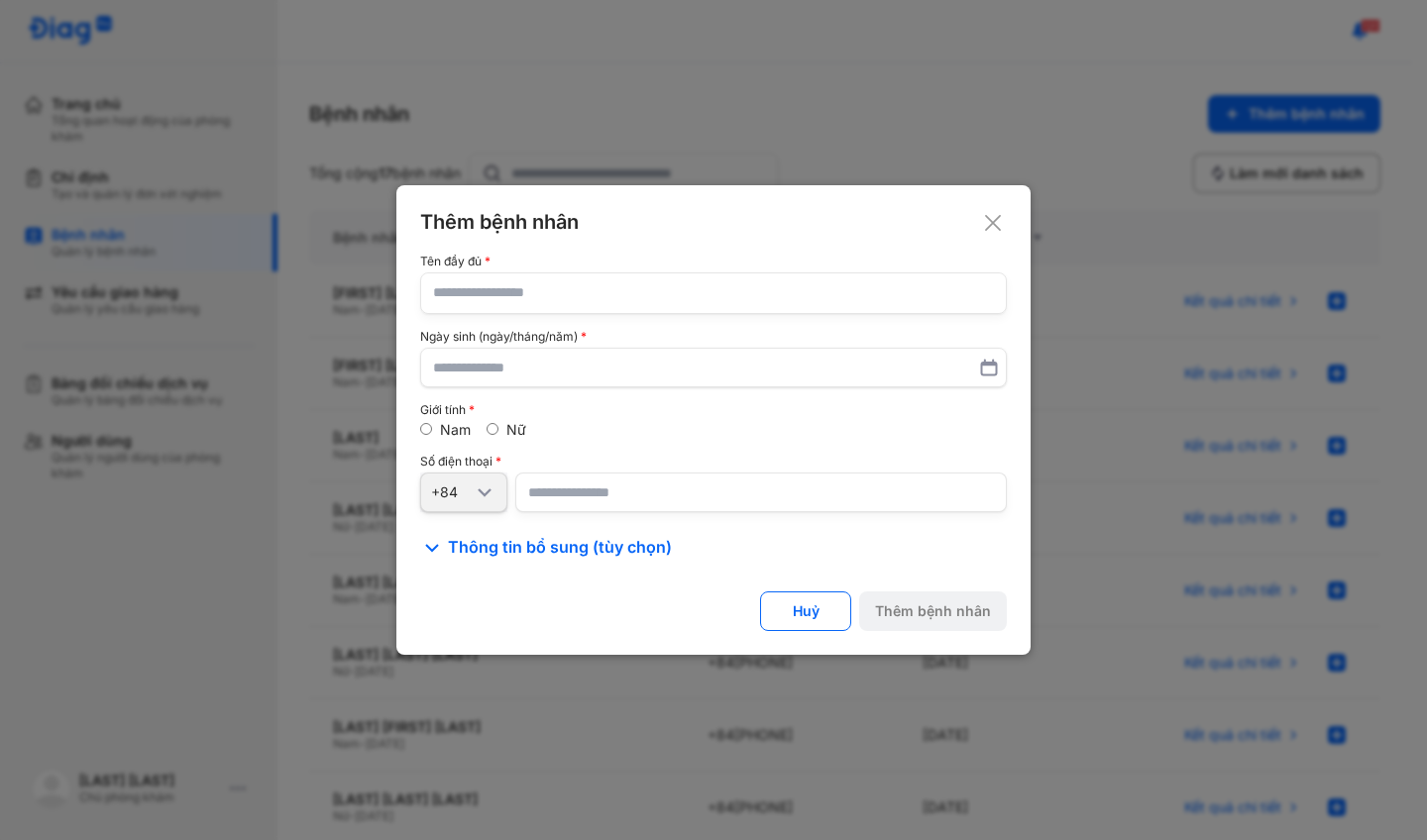 click 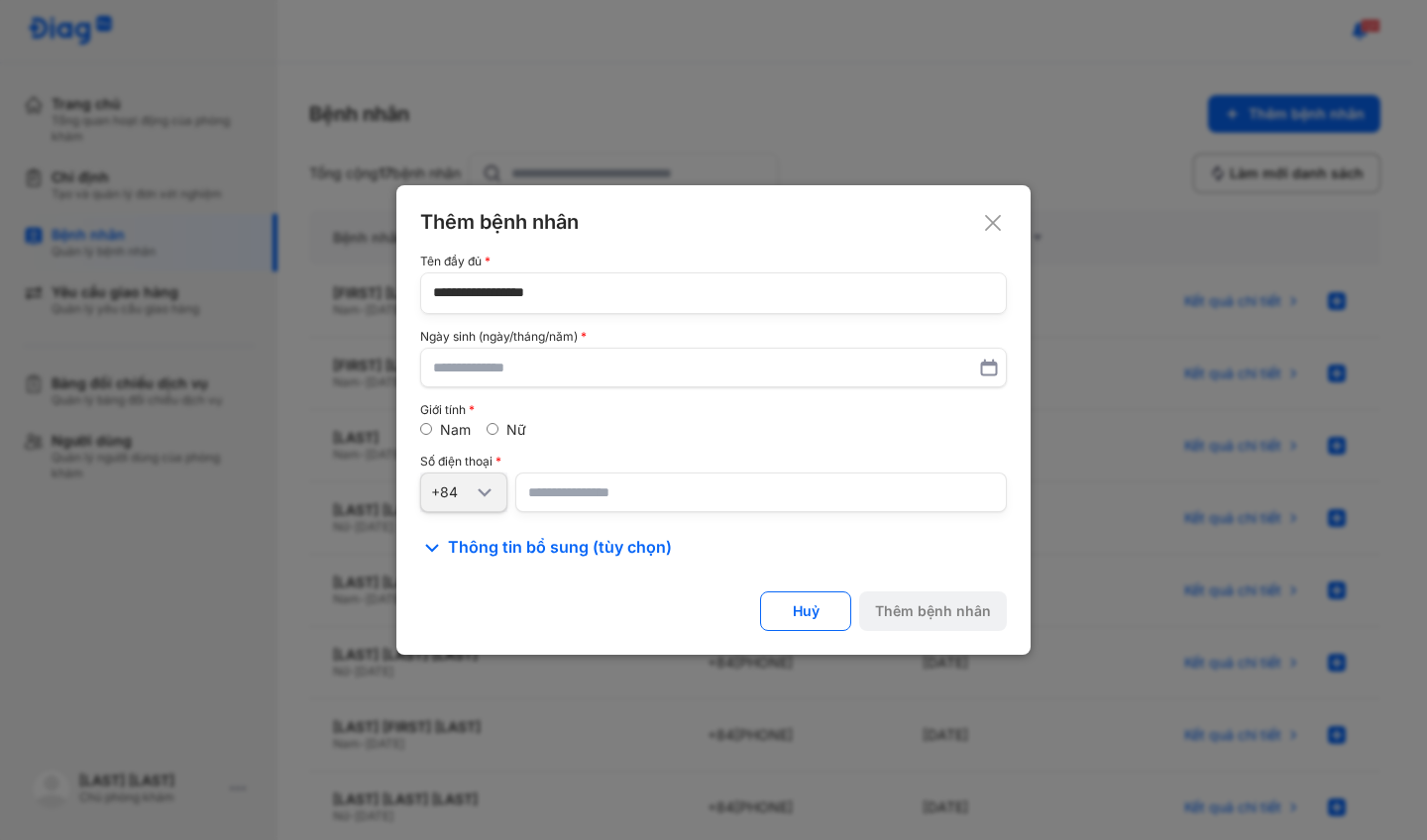 type on "**********" 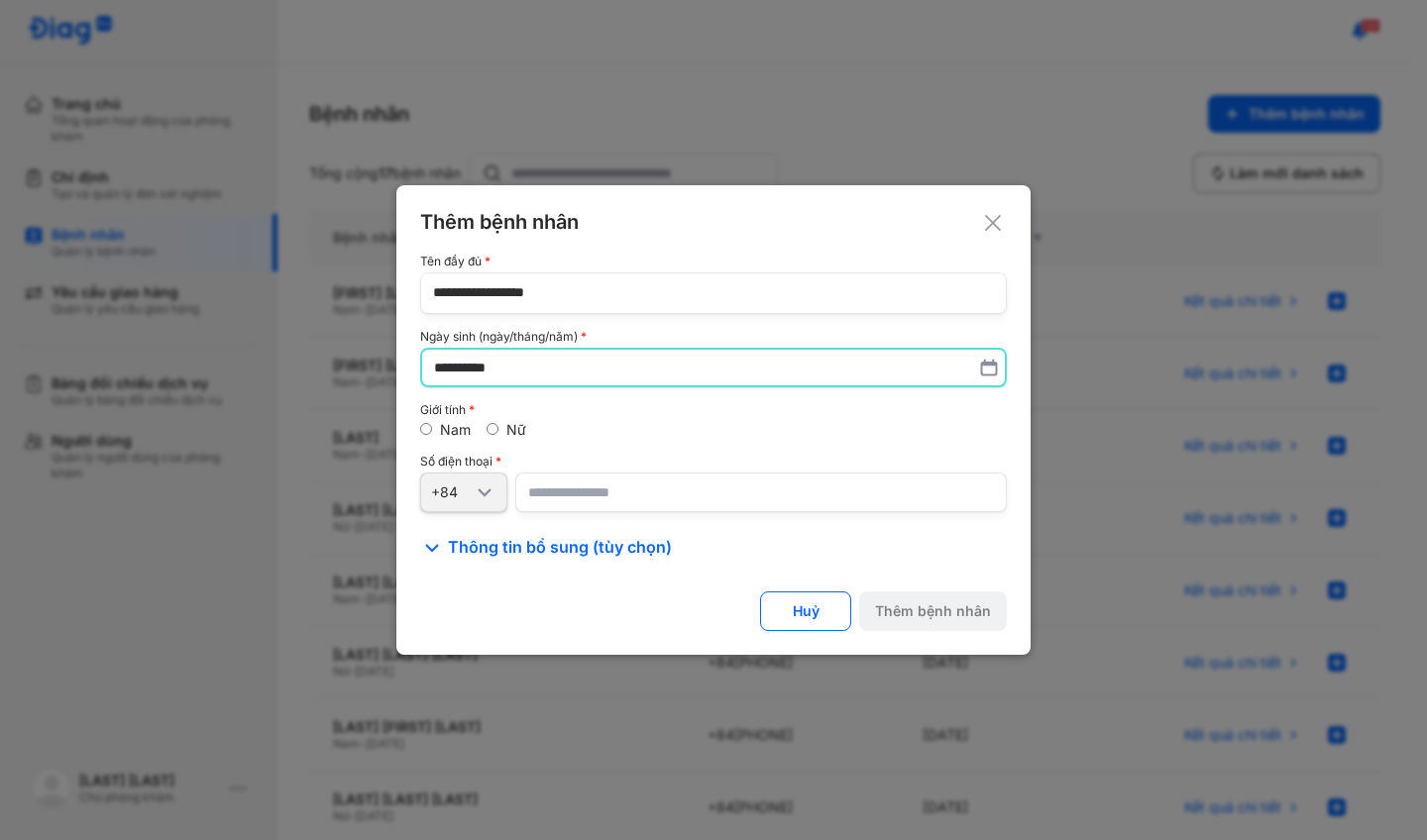 type on "**********" 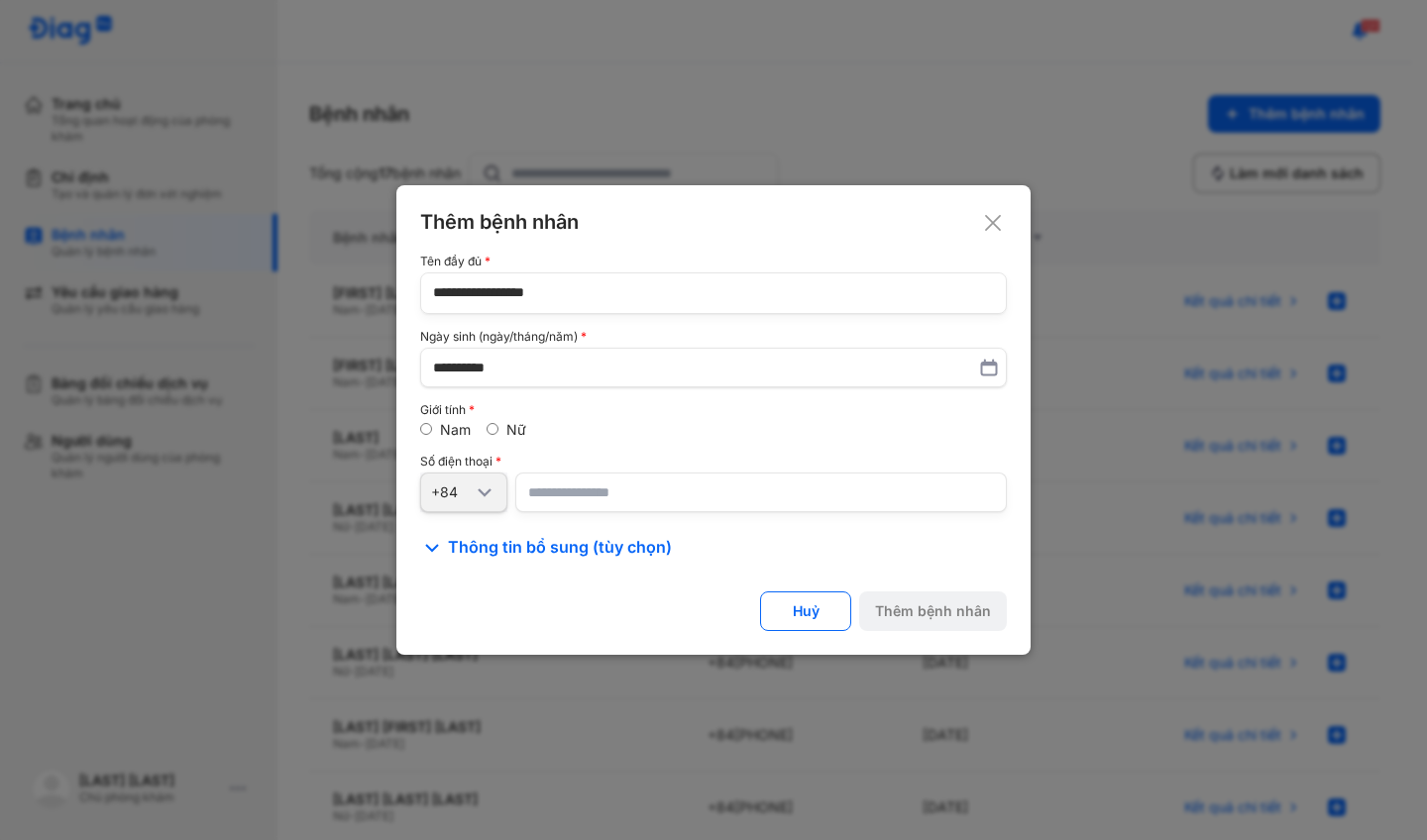 click on "Giới tính Nam Nữ" at bounding box center [714, 421] 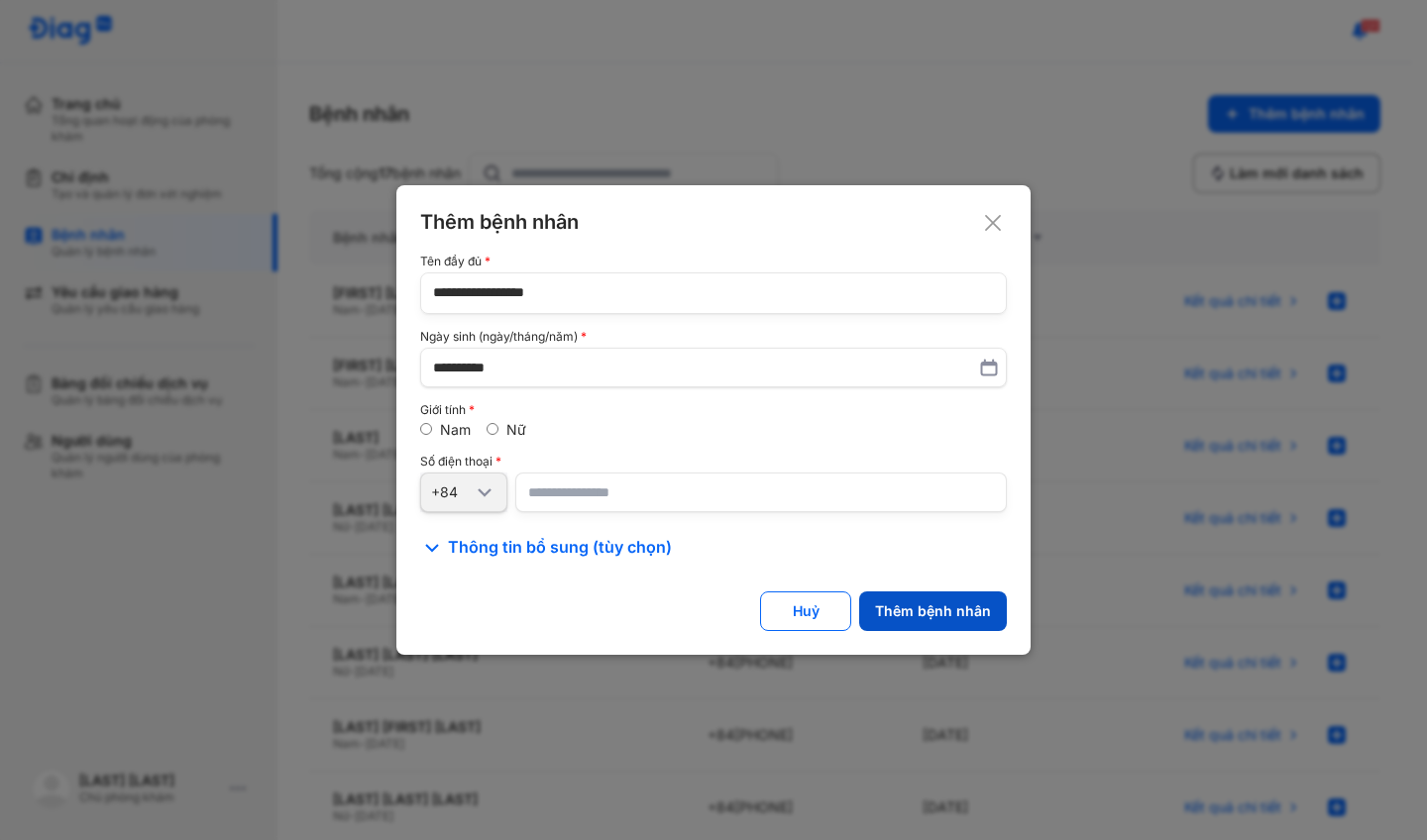 type on "**********" 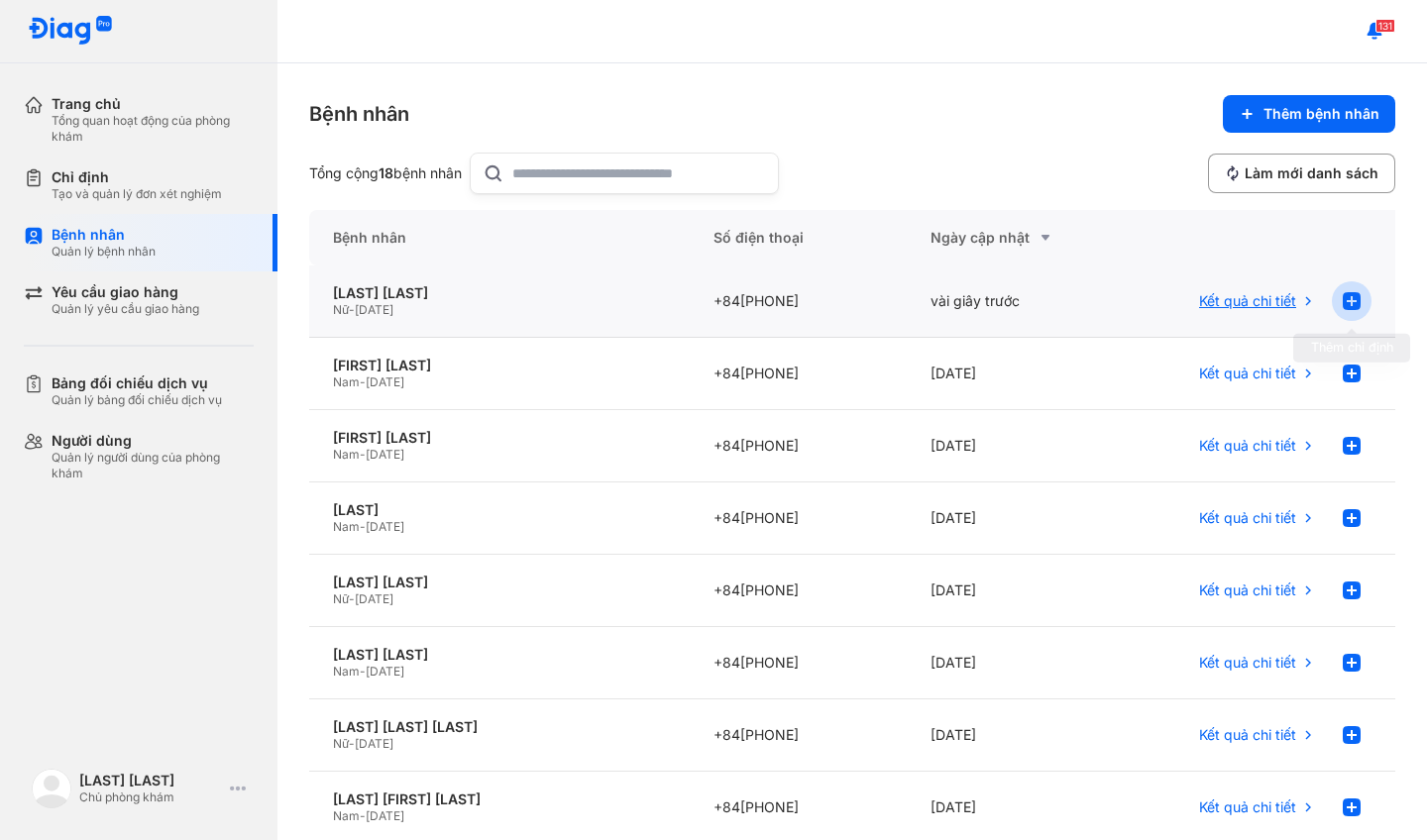 click 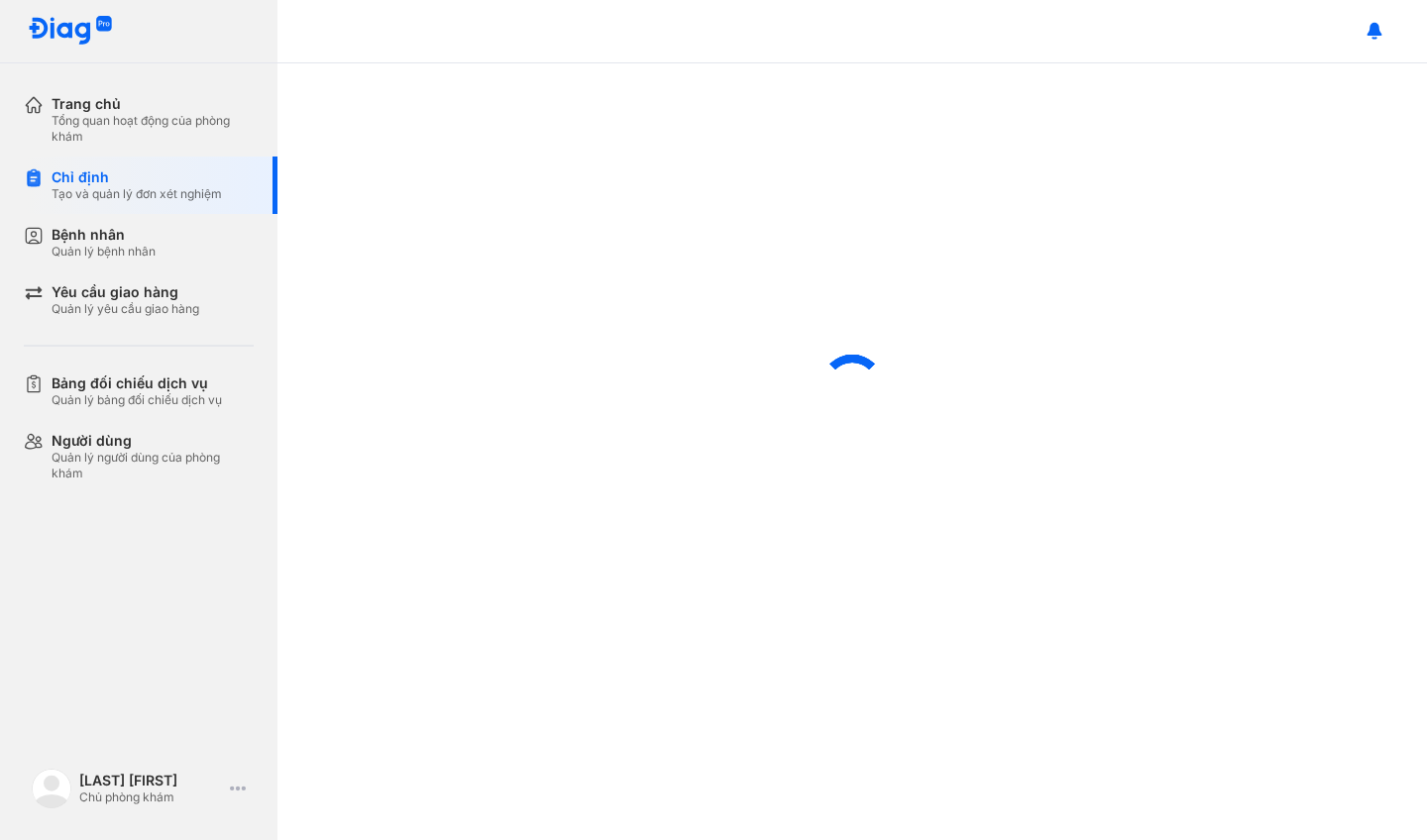 scroll, scrollTop: 0, scrollLeft: 0, axis: both 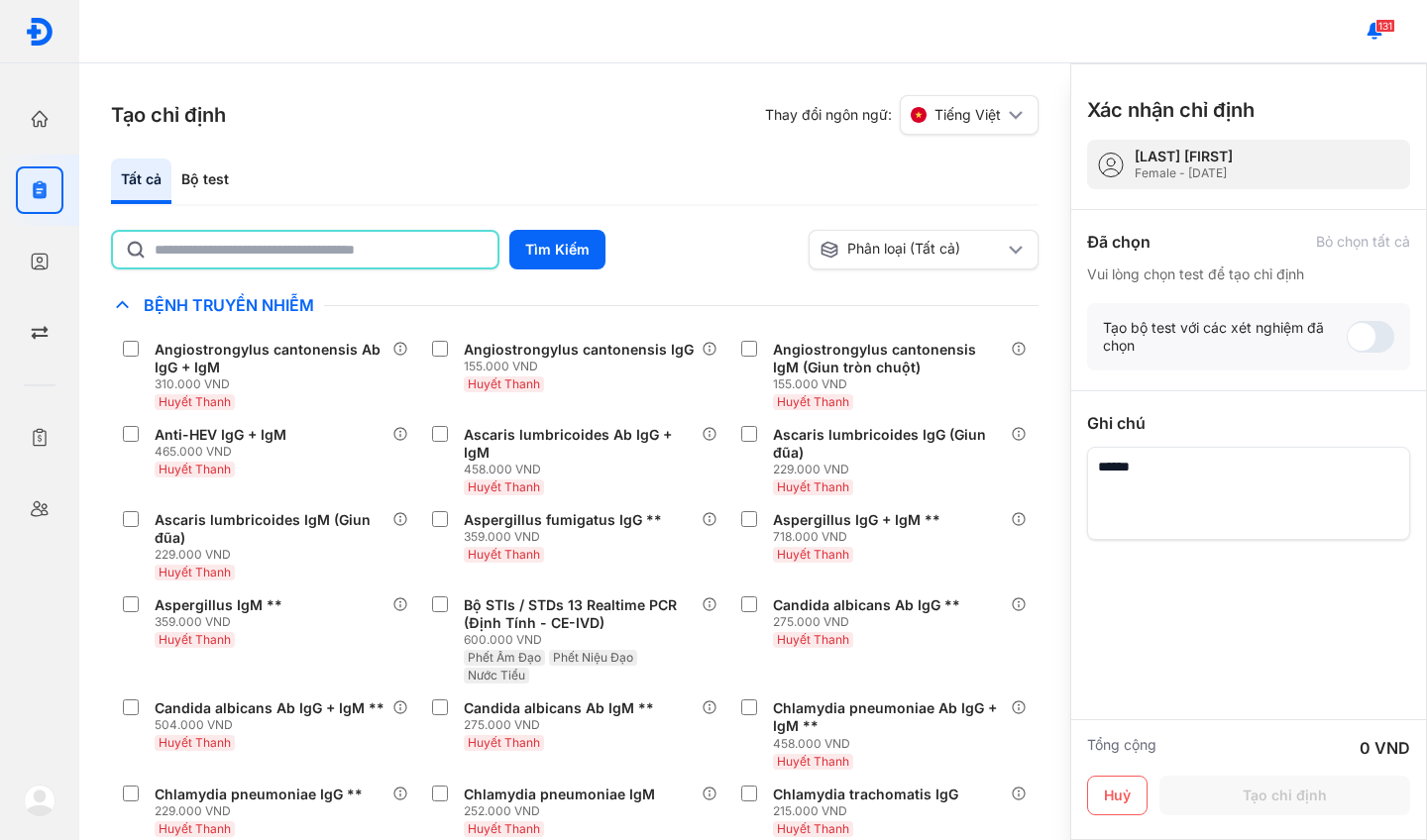 click 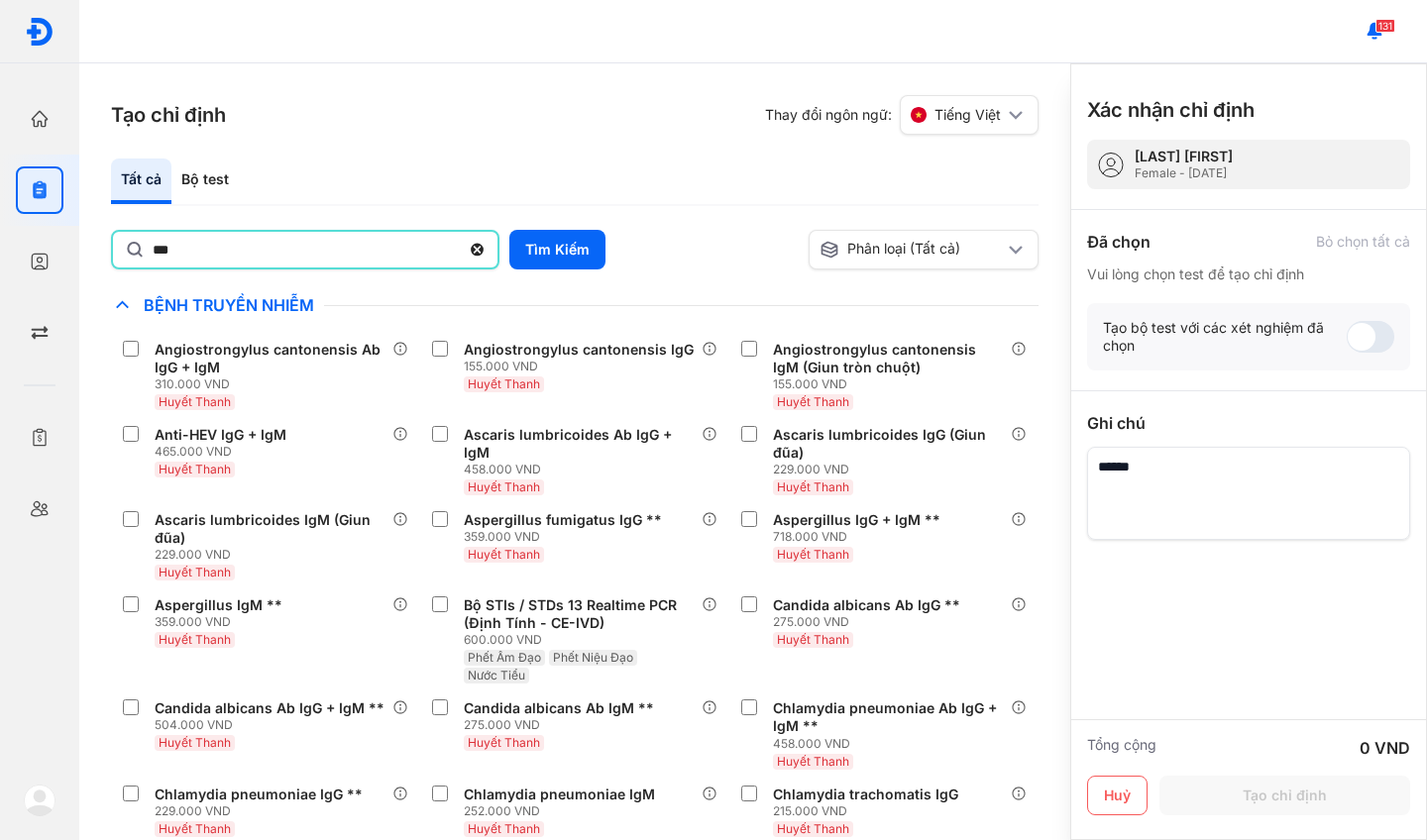 click on "***" 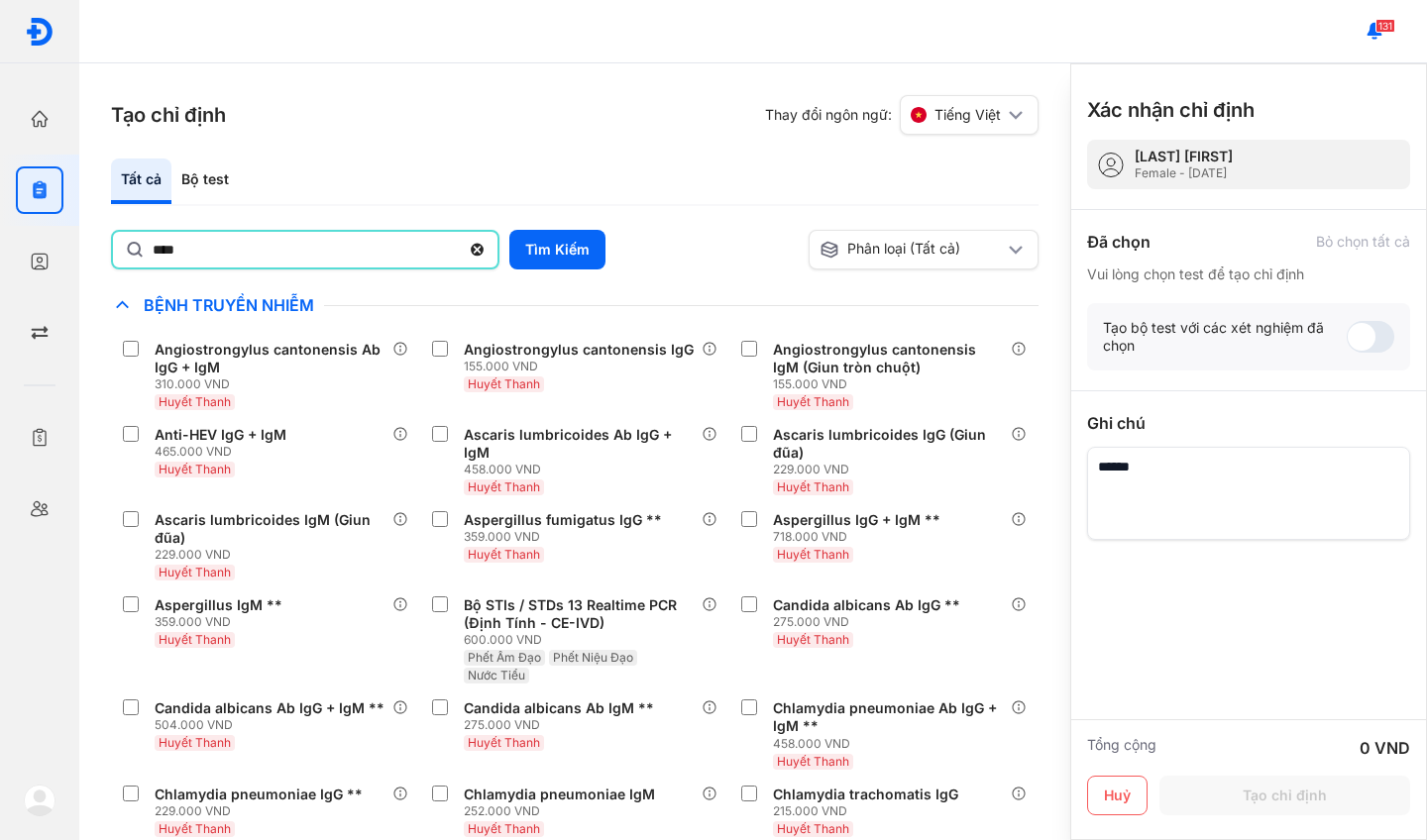 type on "***" 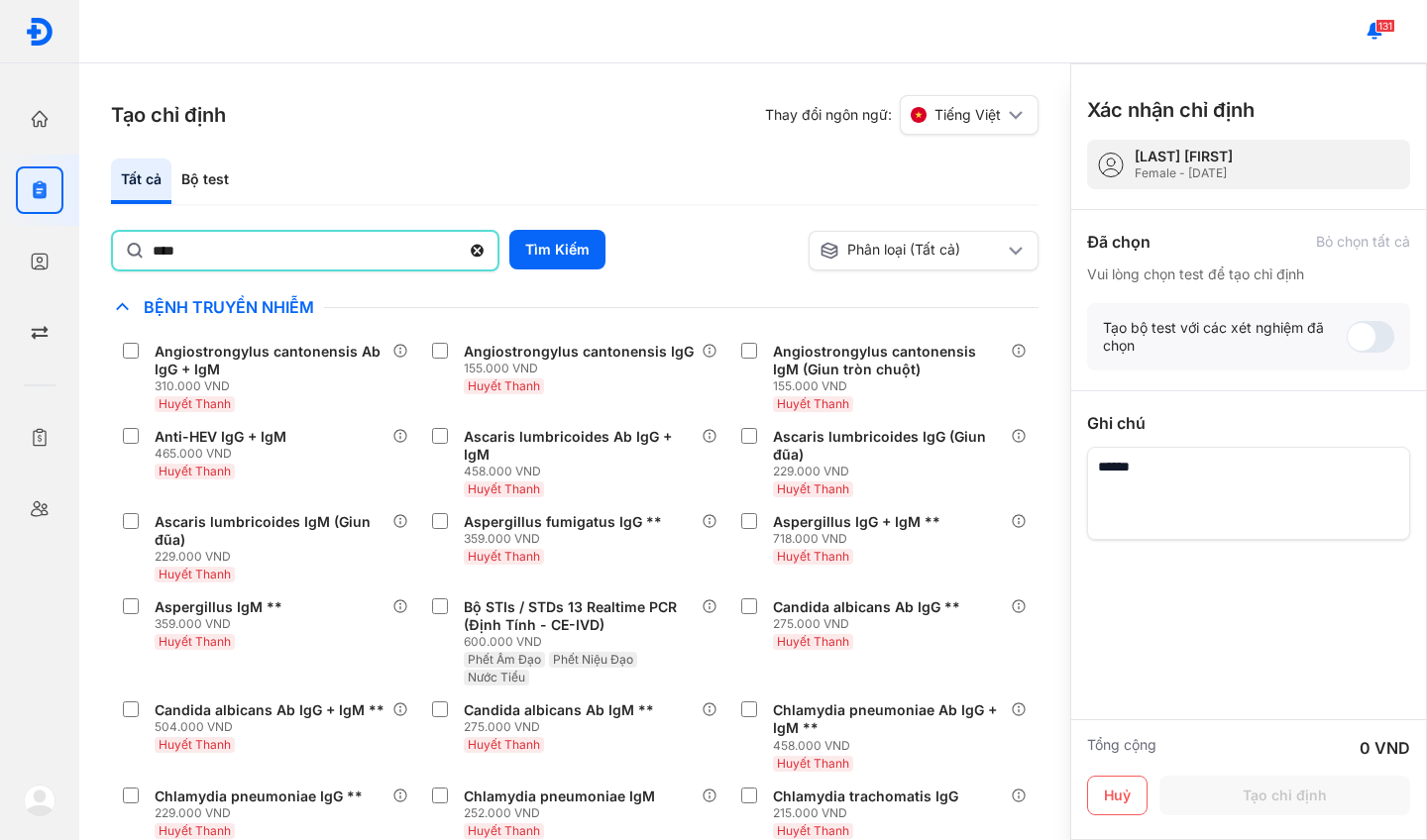 click 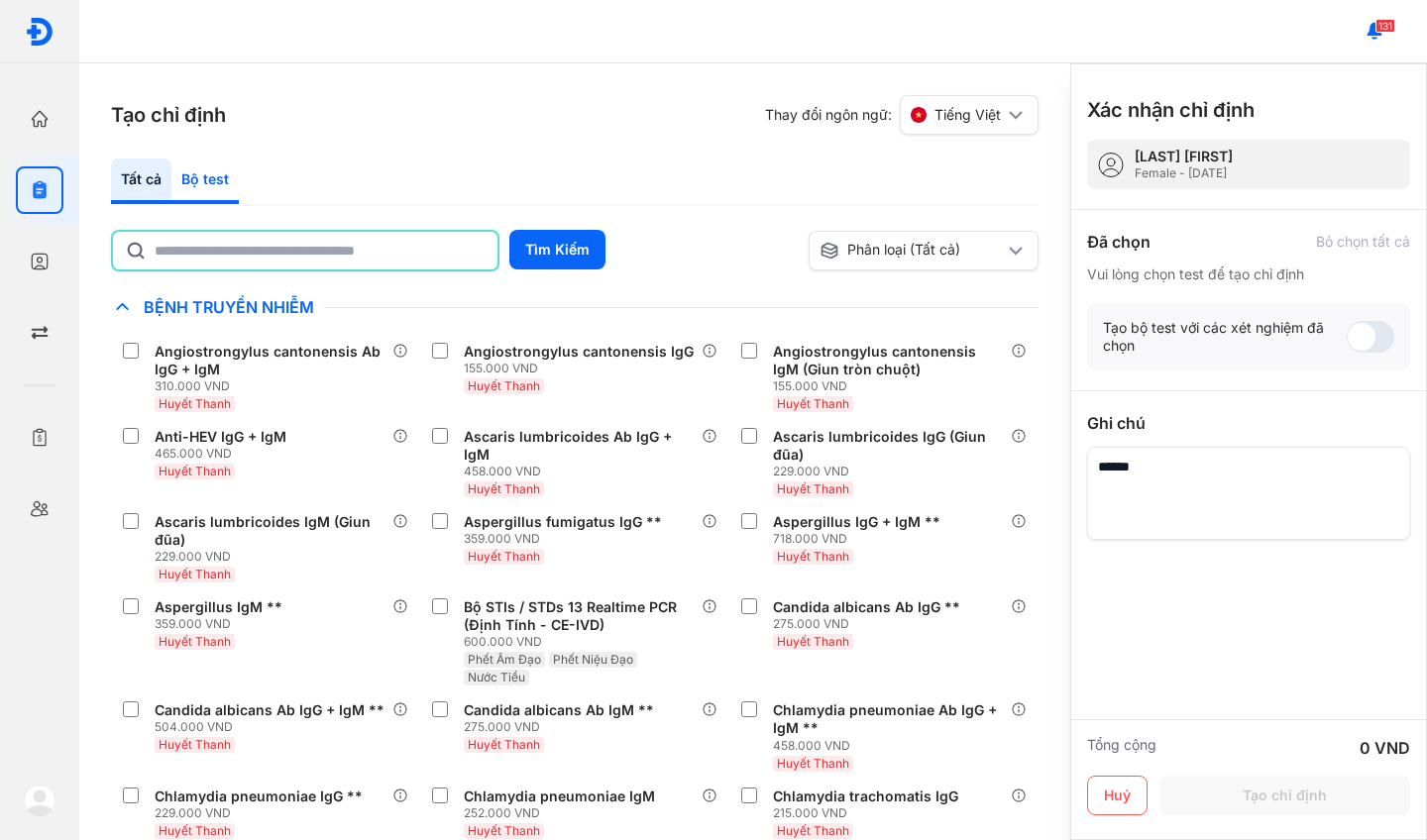 click on "Bộ test" 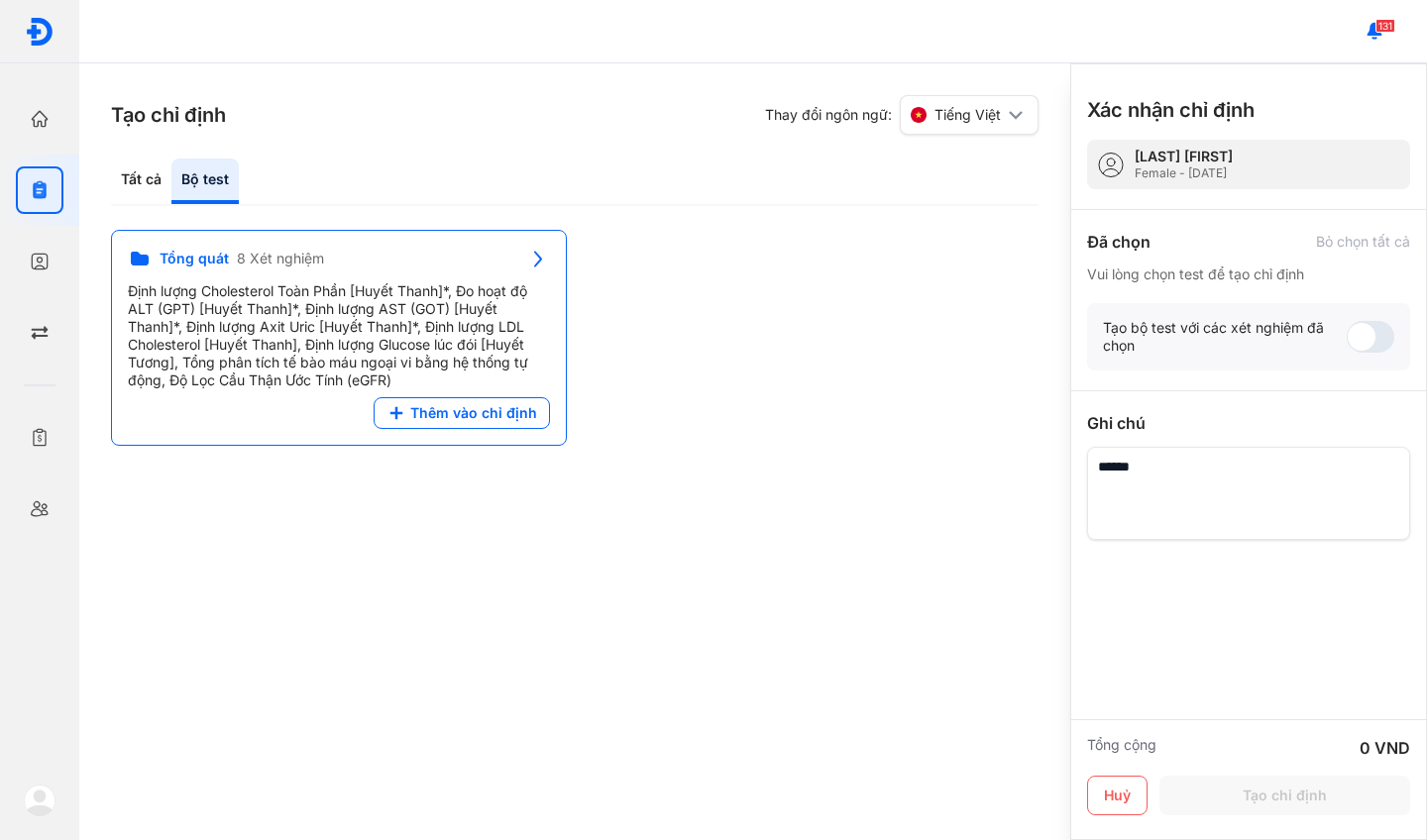click on "Định lượng Cholesterol Toàn Phần [Huyết Thanh]*, Đo hoạt độ ALT (GPT) [Huyết Thanh]*, Định lượng AST (GOT) [Huyết Thanh]*, Định lượng Axit Uric [Huyết Thanh]*, Định lượng LDL Cholesterol [Huyết Thanh], Định lượng Glucose lúc đói [Huyết Tương], Tổng phân tích tế bào máu ngoại vi bằng hệ thống tự động, Độ Lọc Cầu Thận Ước Tính (eGFR)" at bounding box center [339, 336] 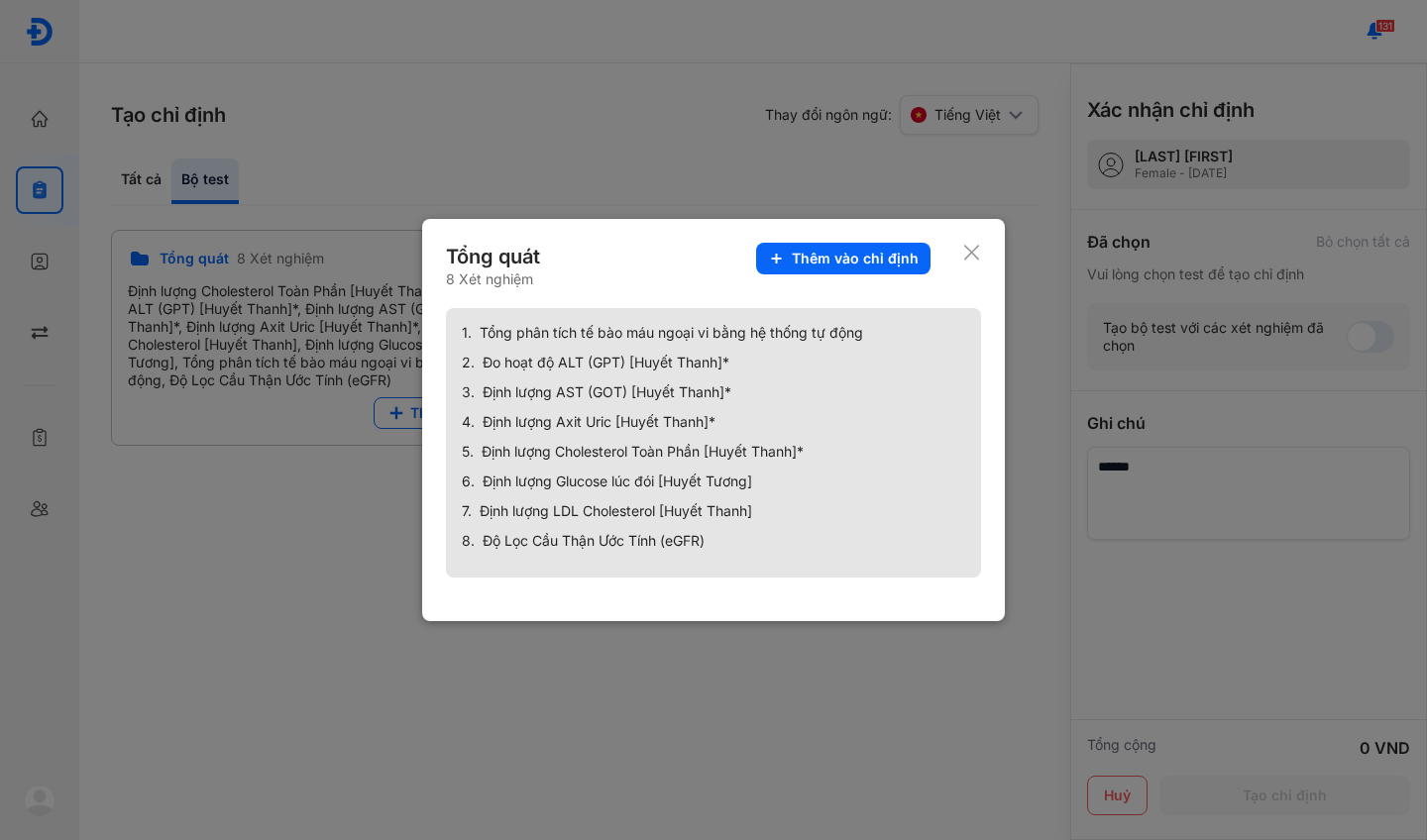 click 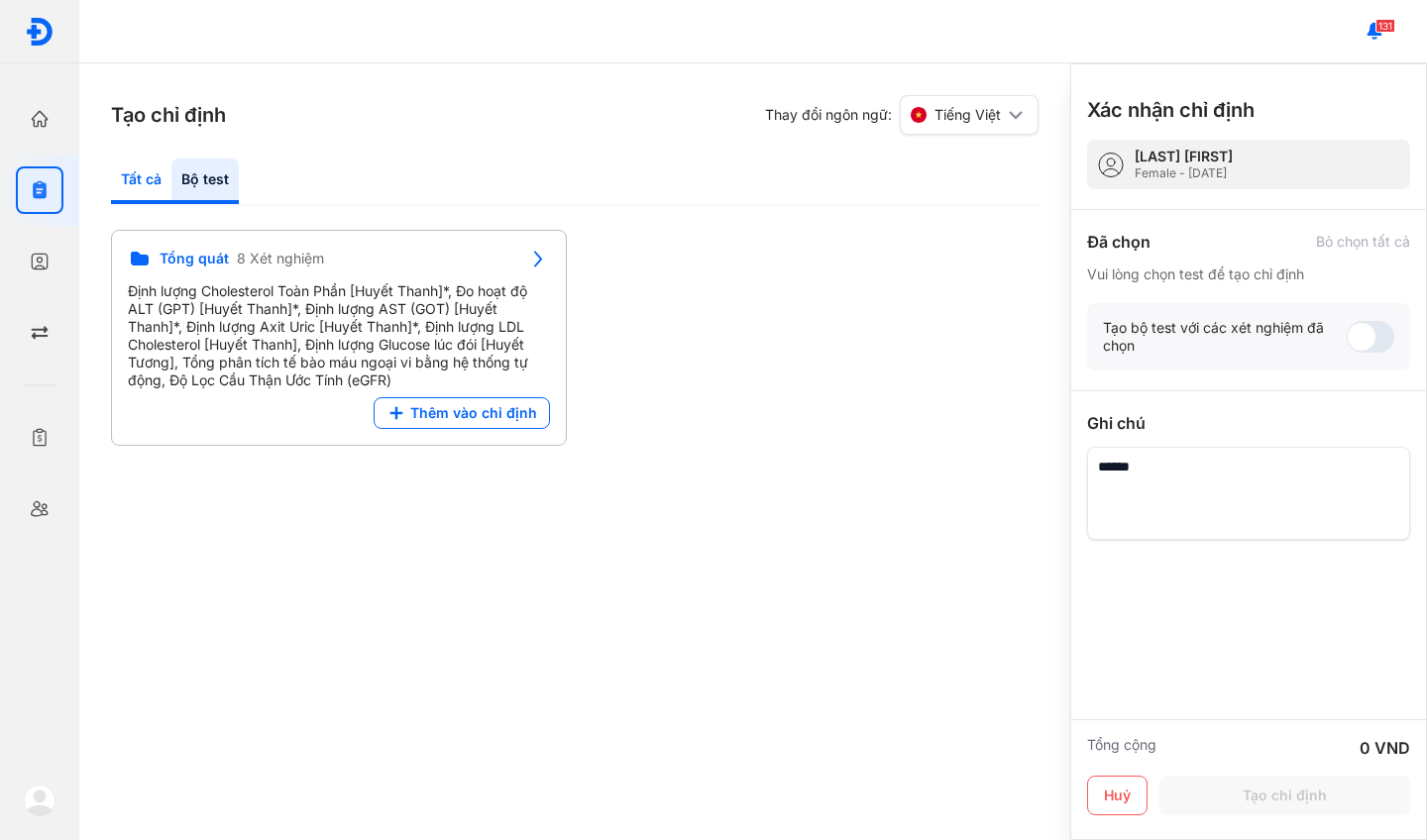 click on "Tất cả" 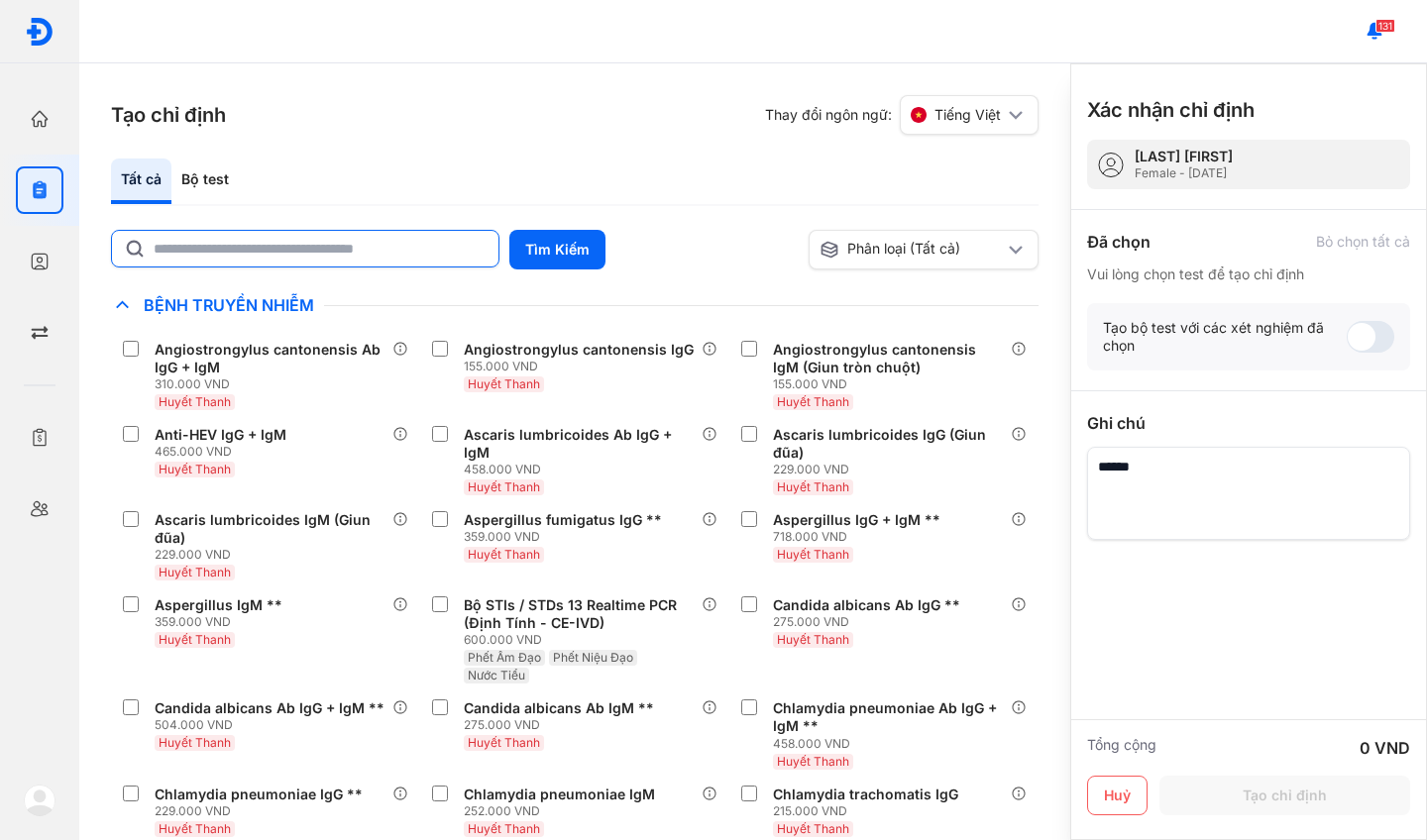 click 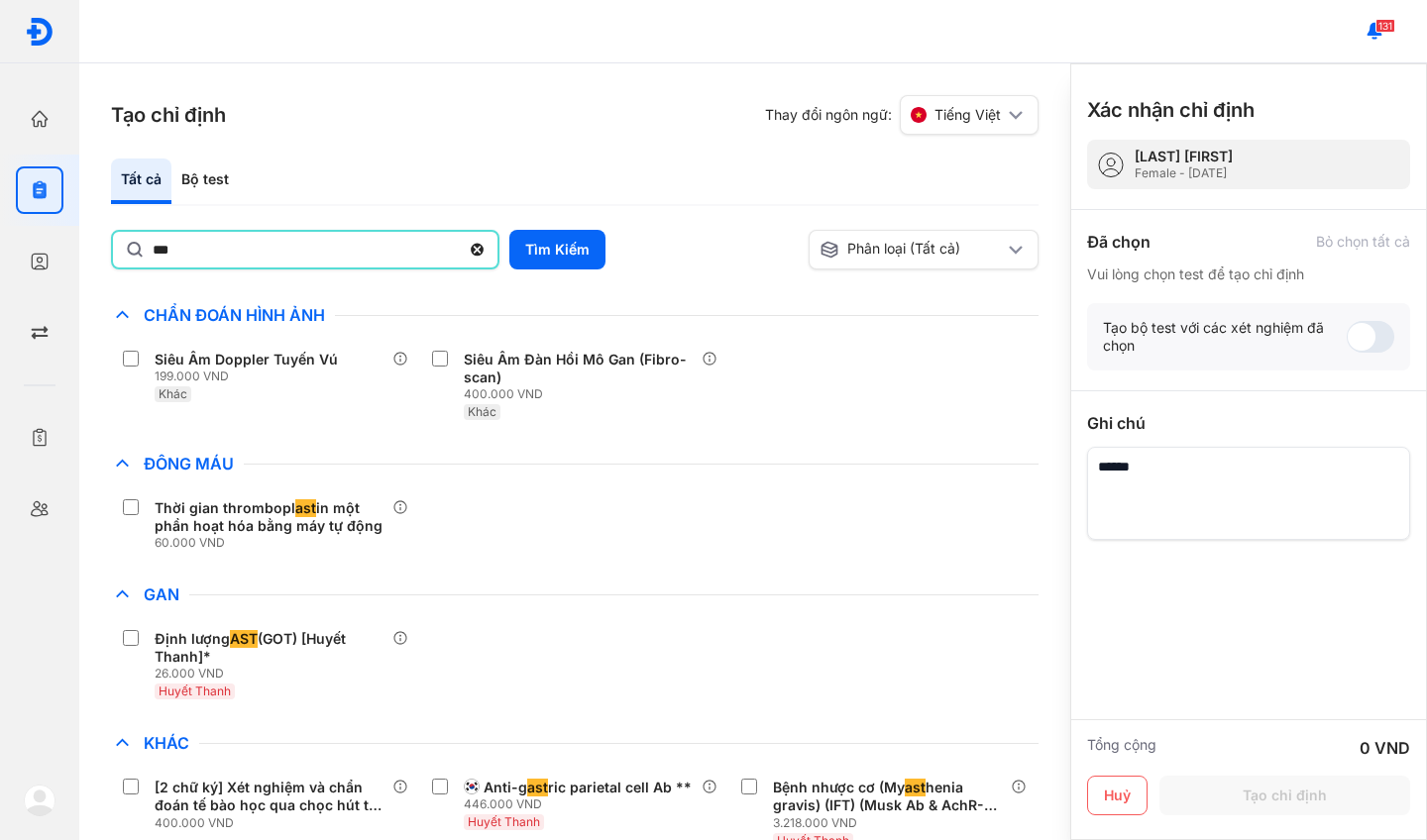 scroll, scrollTop: 184, scrollLeft: 0, axis: vertical 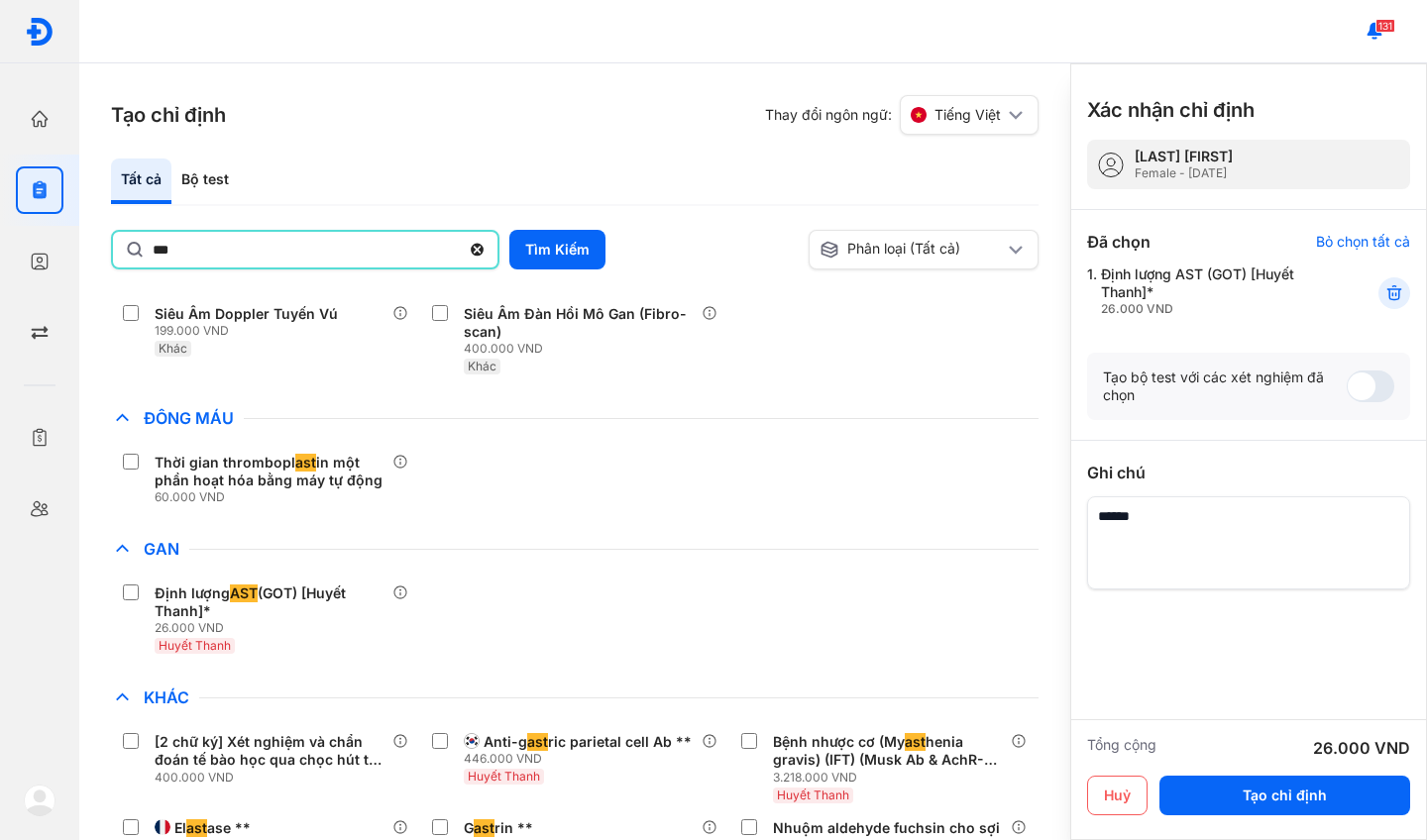 drag, startPoint x: 319, startPoint y: 265, endPoint x: 255, endPoint y: 255, distance: 64.7765 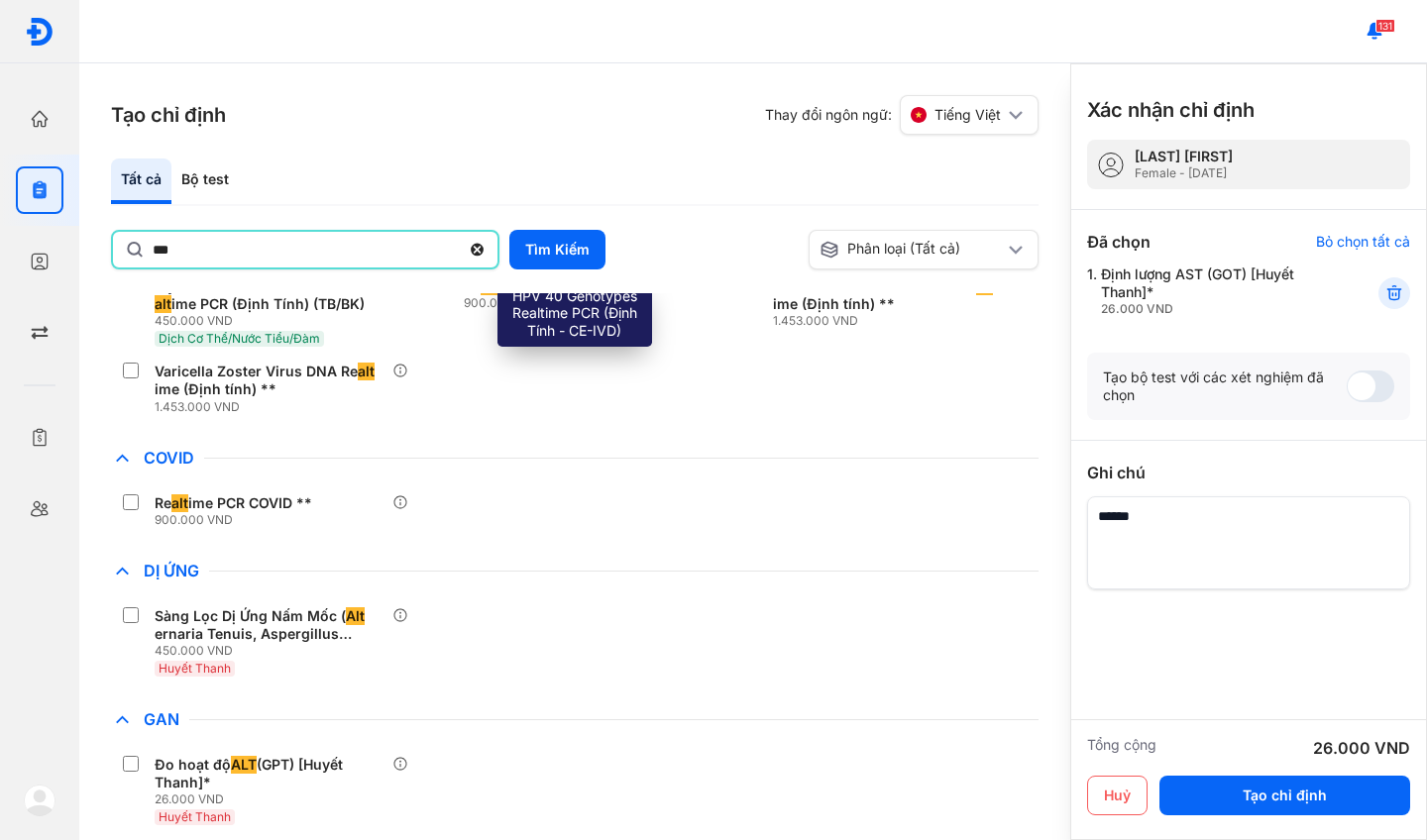 scroll, scrollTop: 355, scrollLeft: 0, axis: vertical 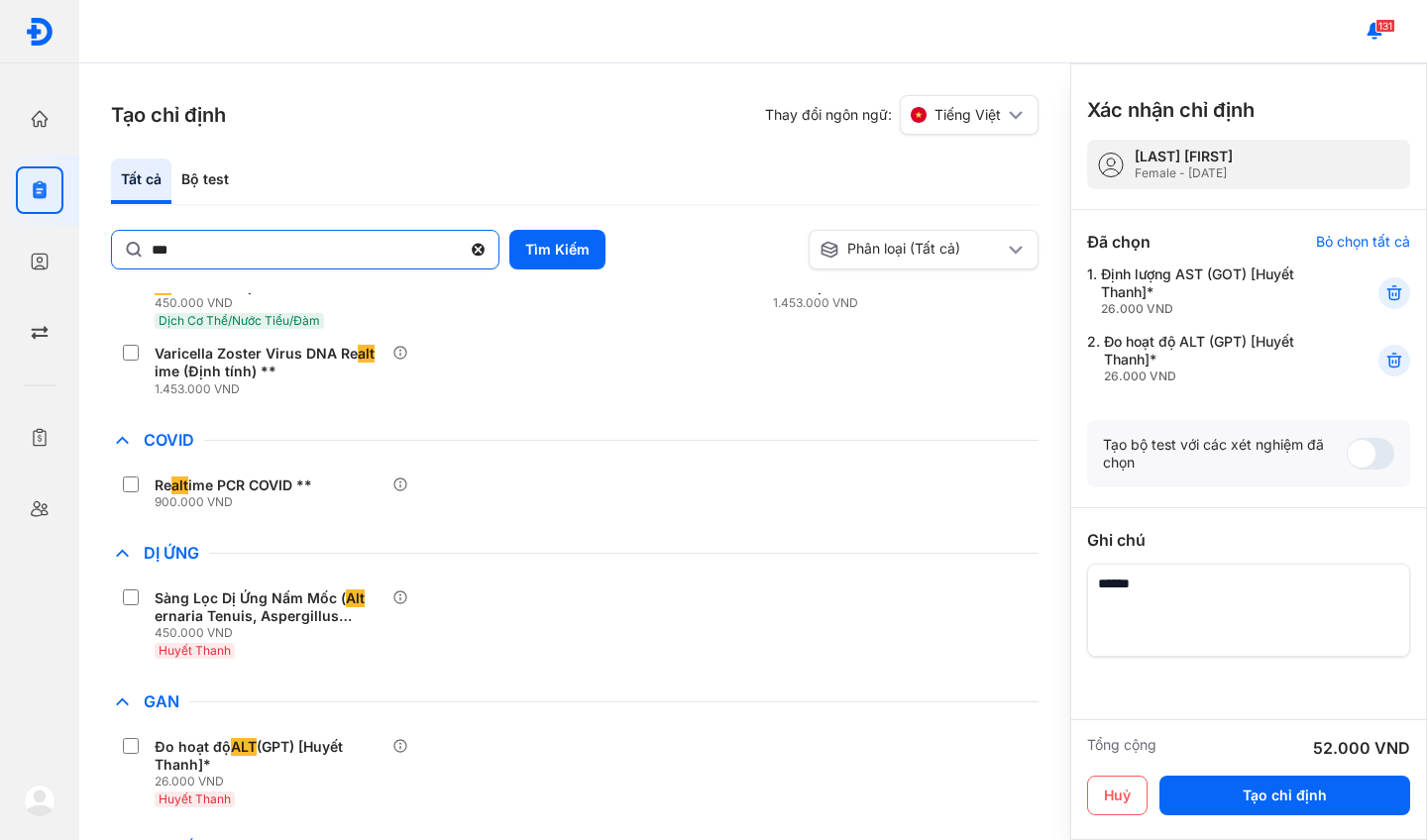 click 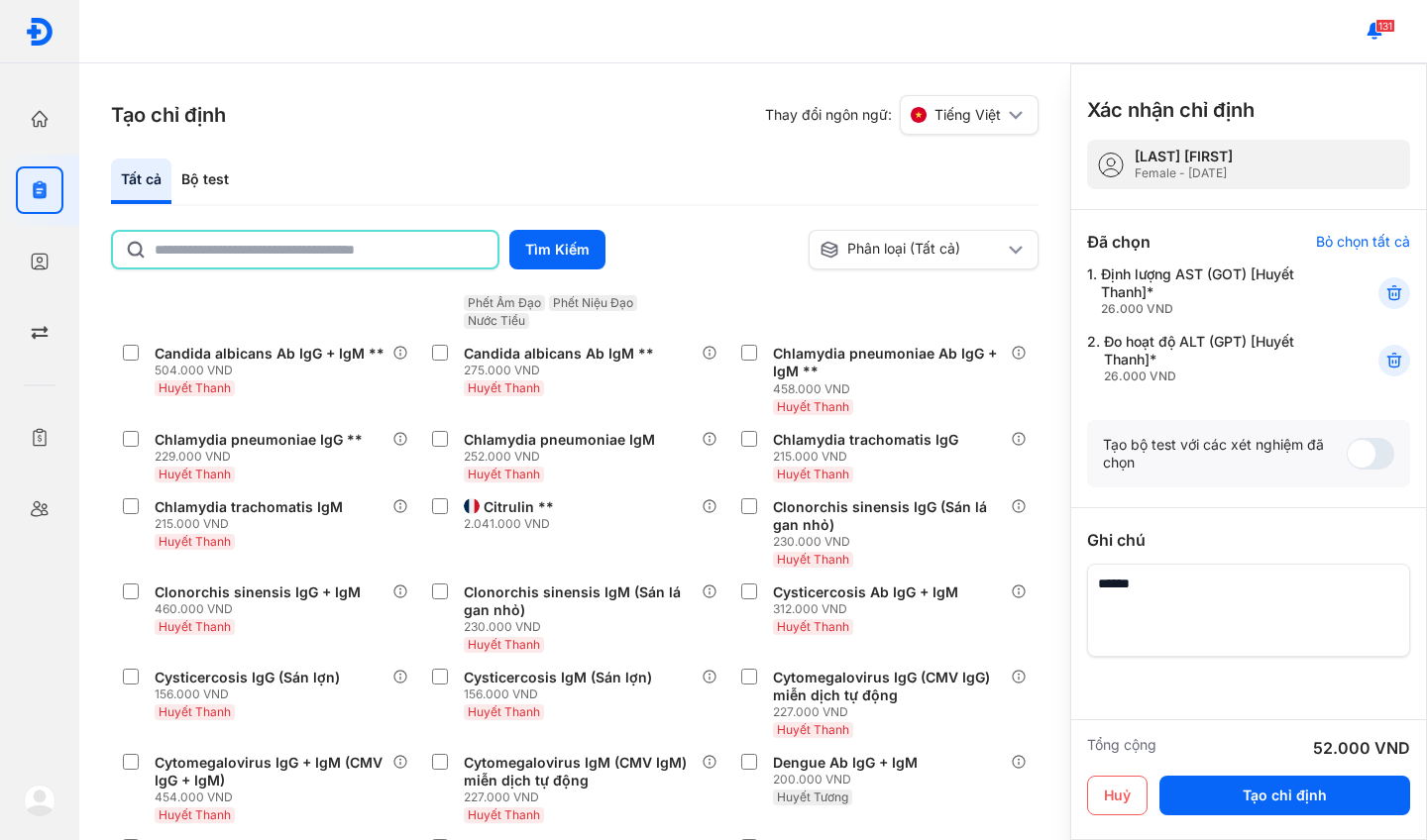 click 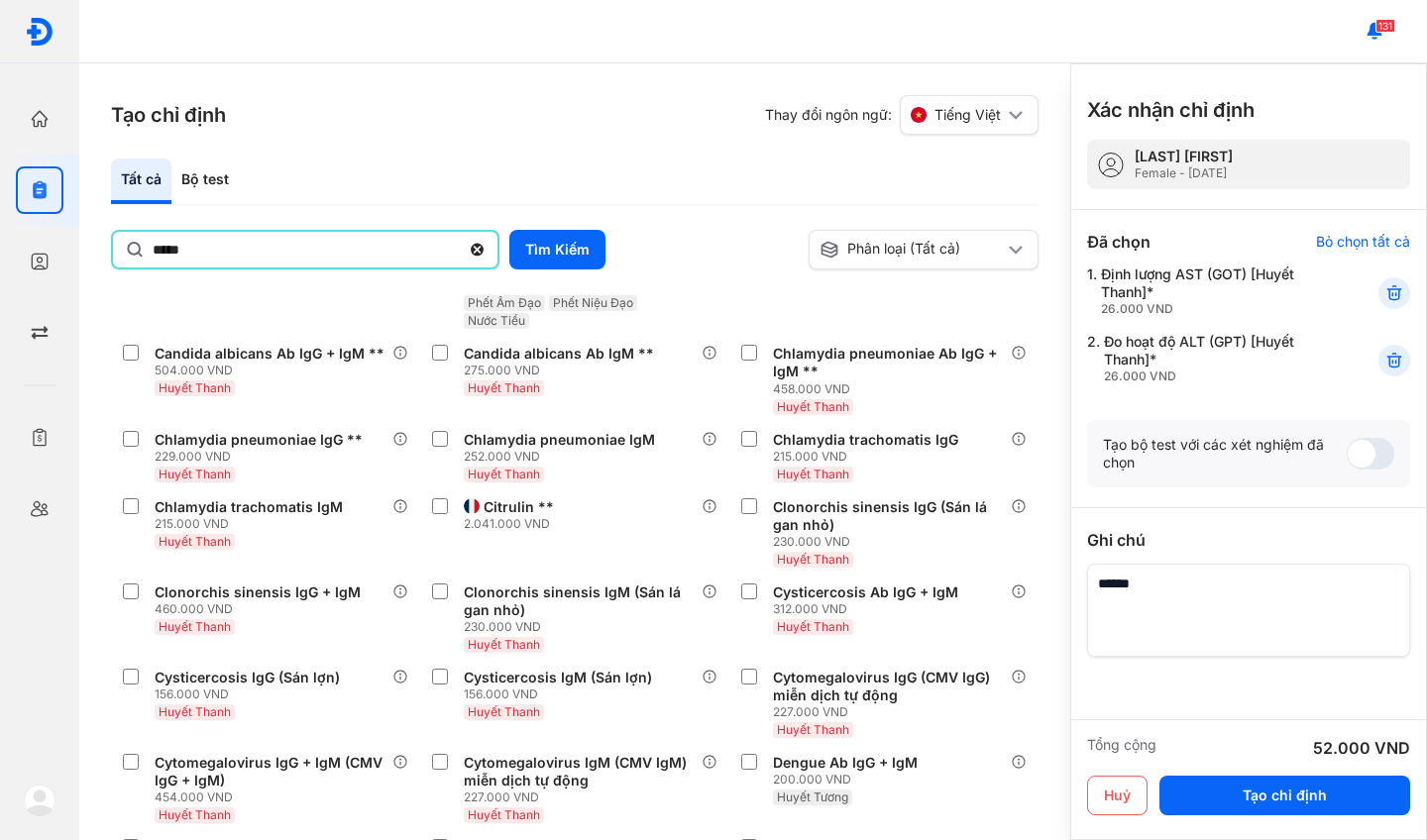 type on "*****" 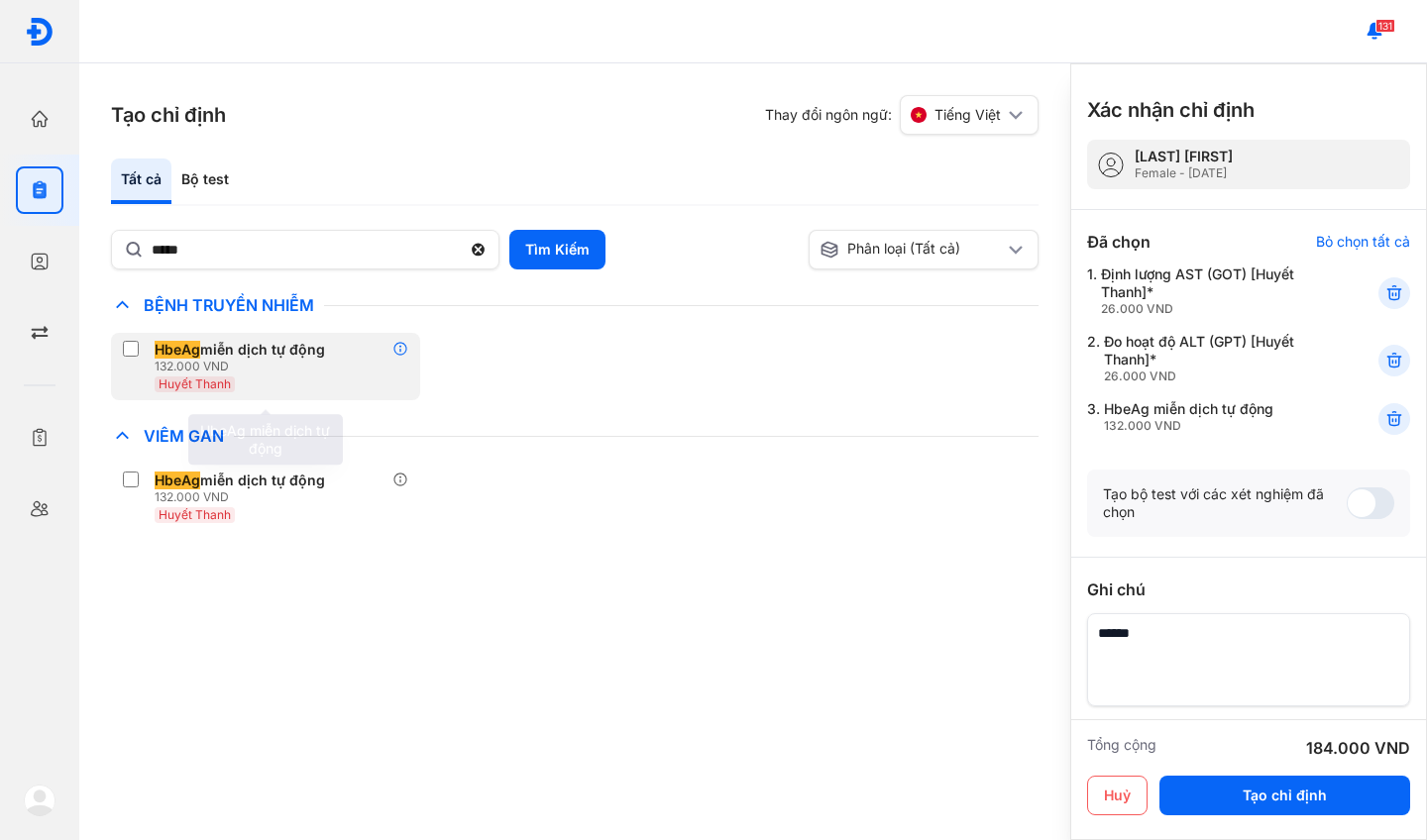 click 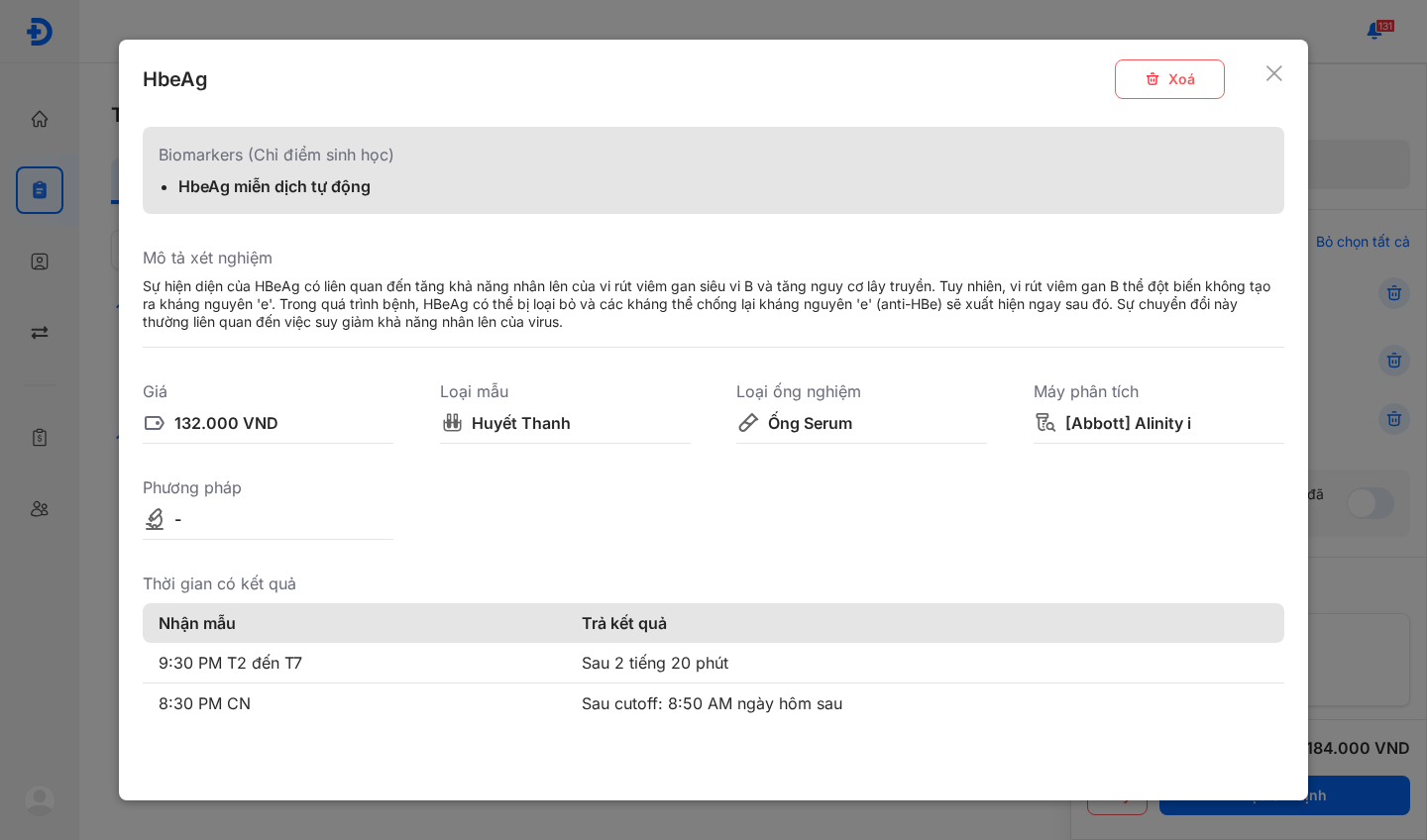 click 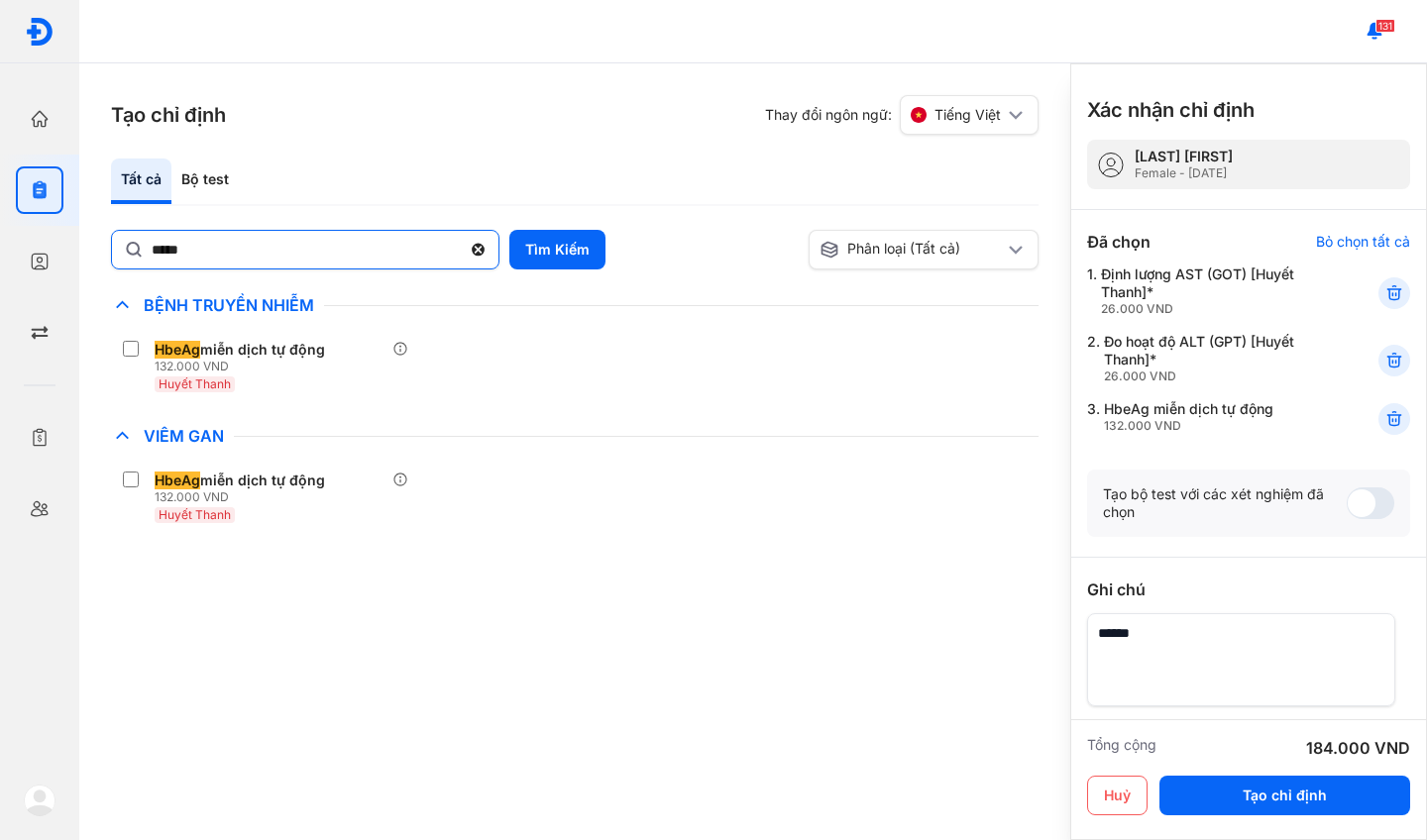 click 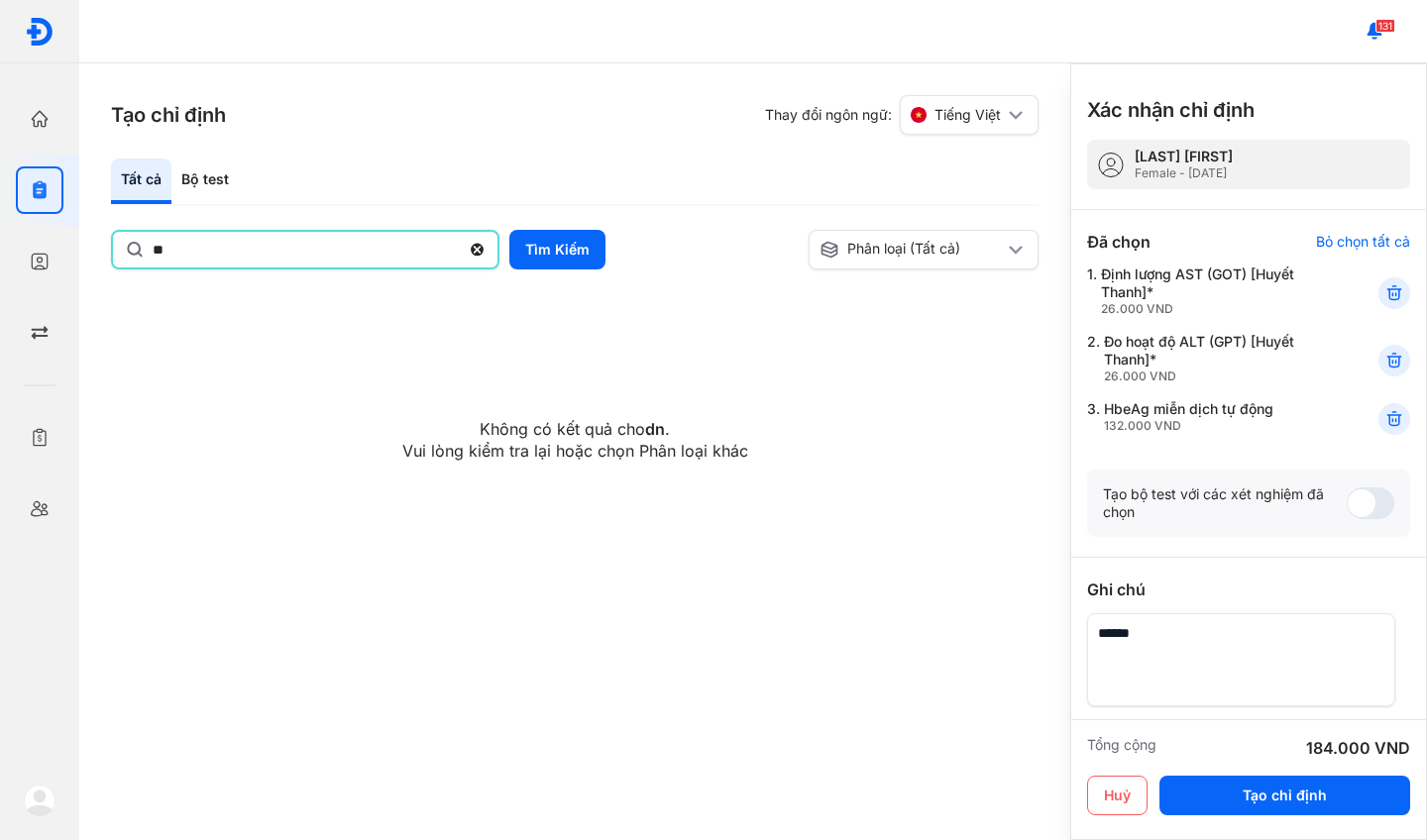 type on "*" 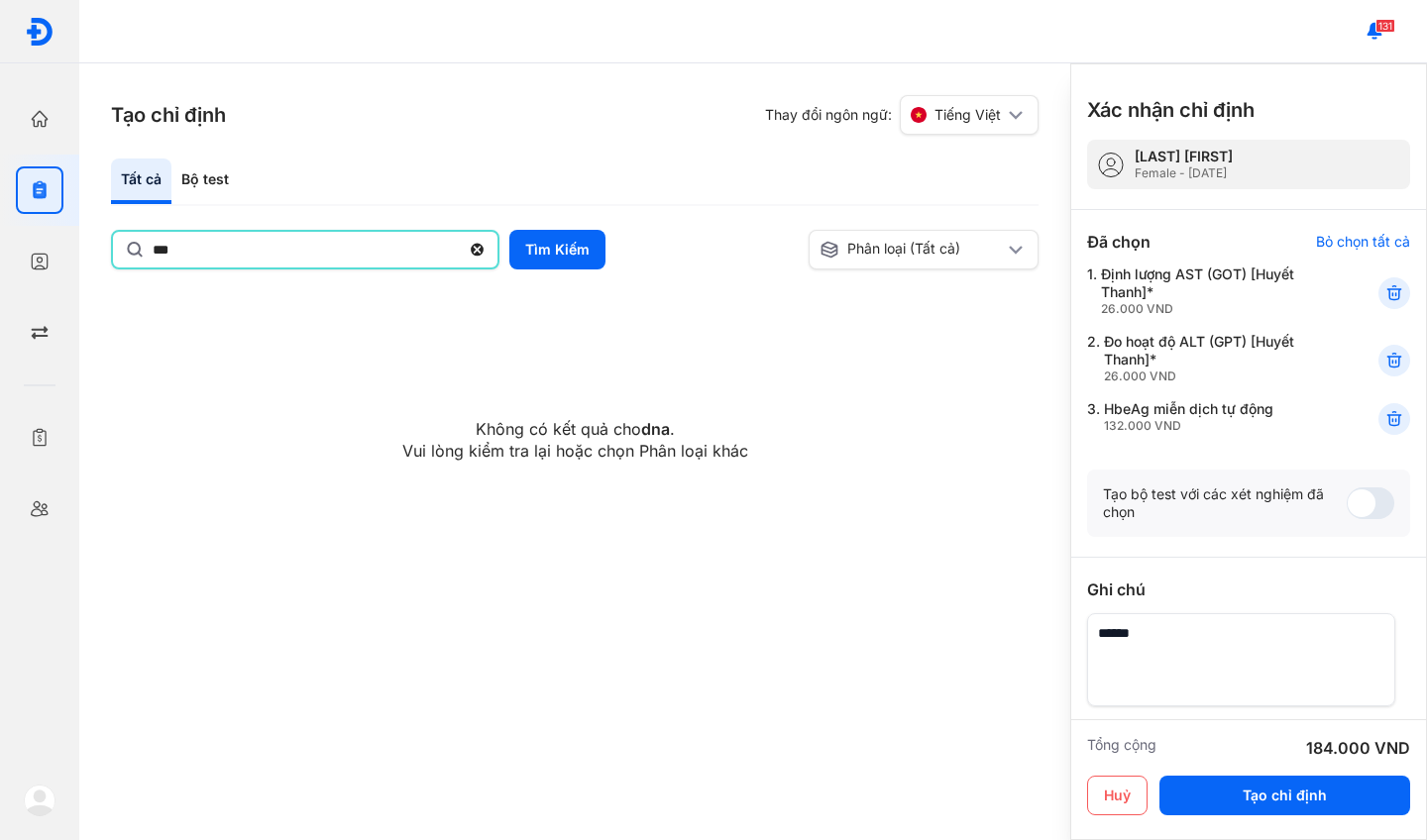 type on "***" 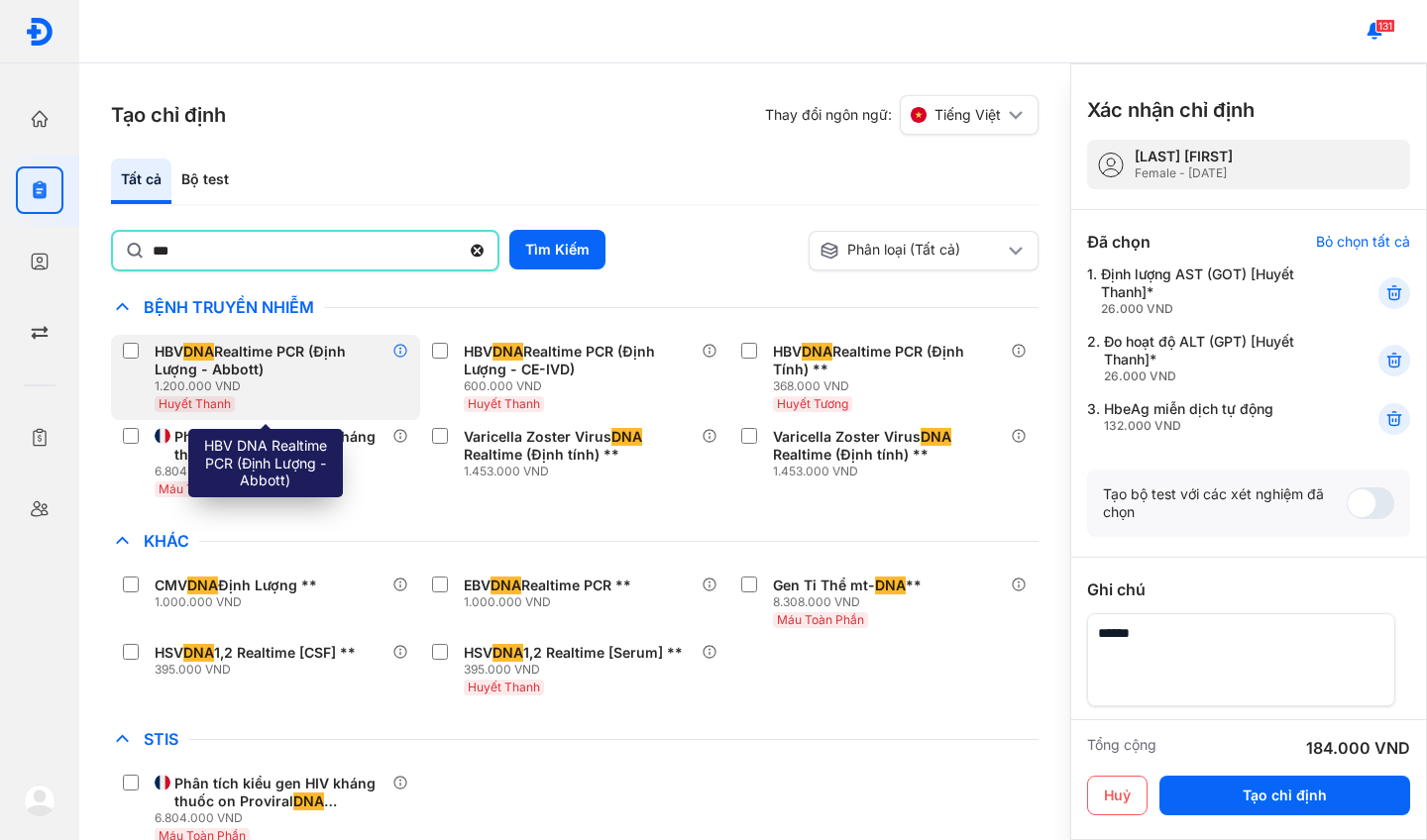 click 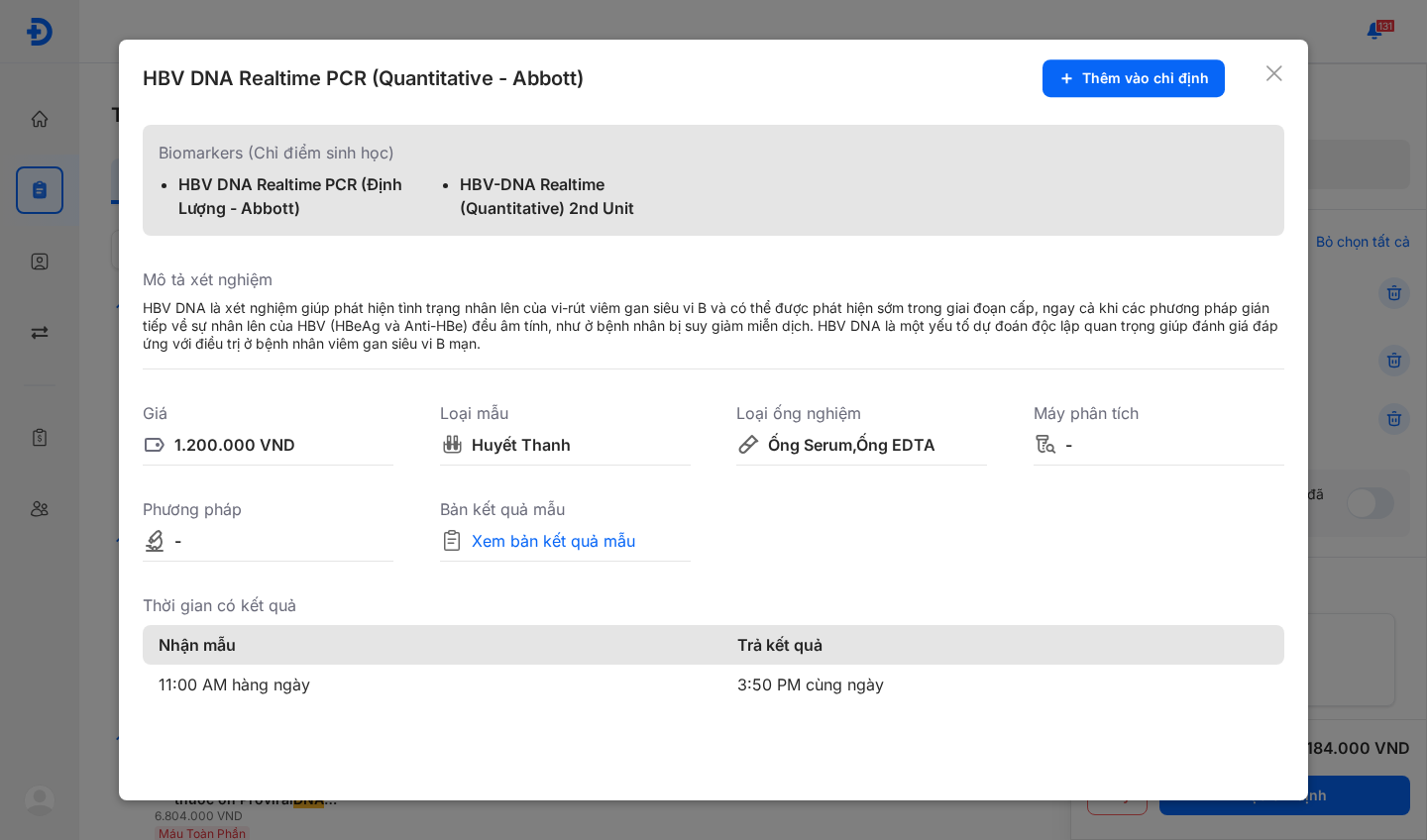click 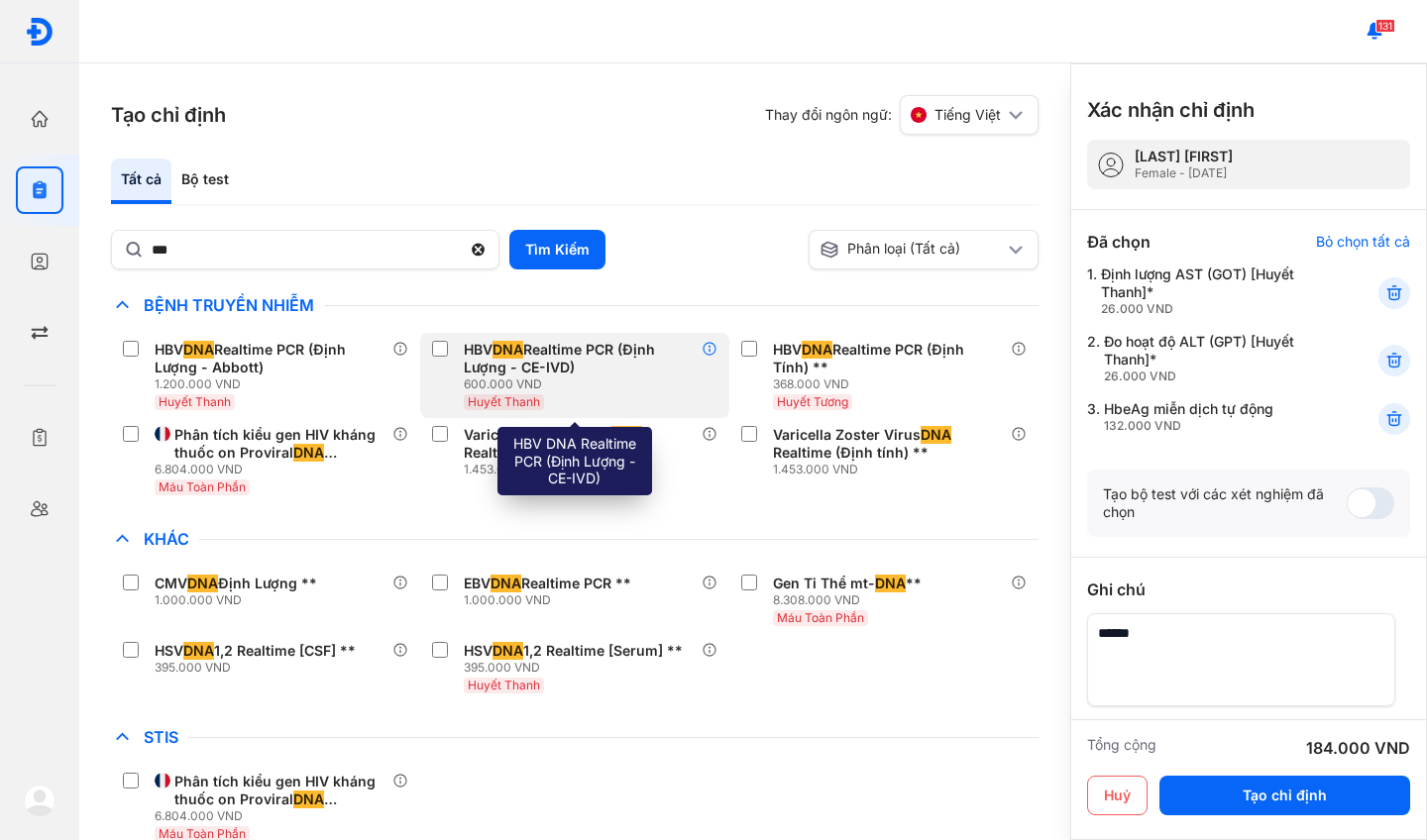 click 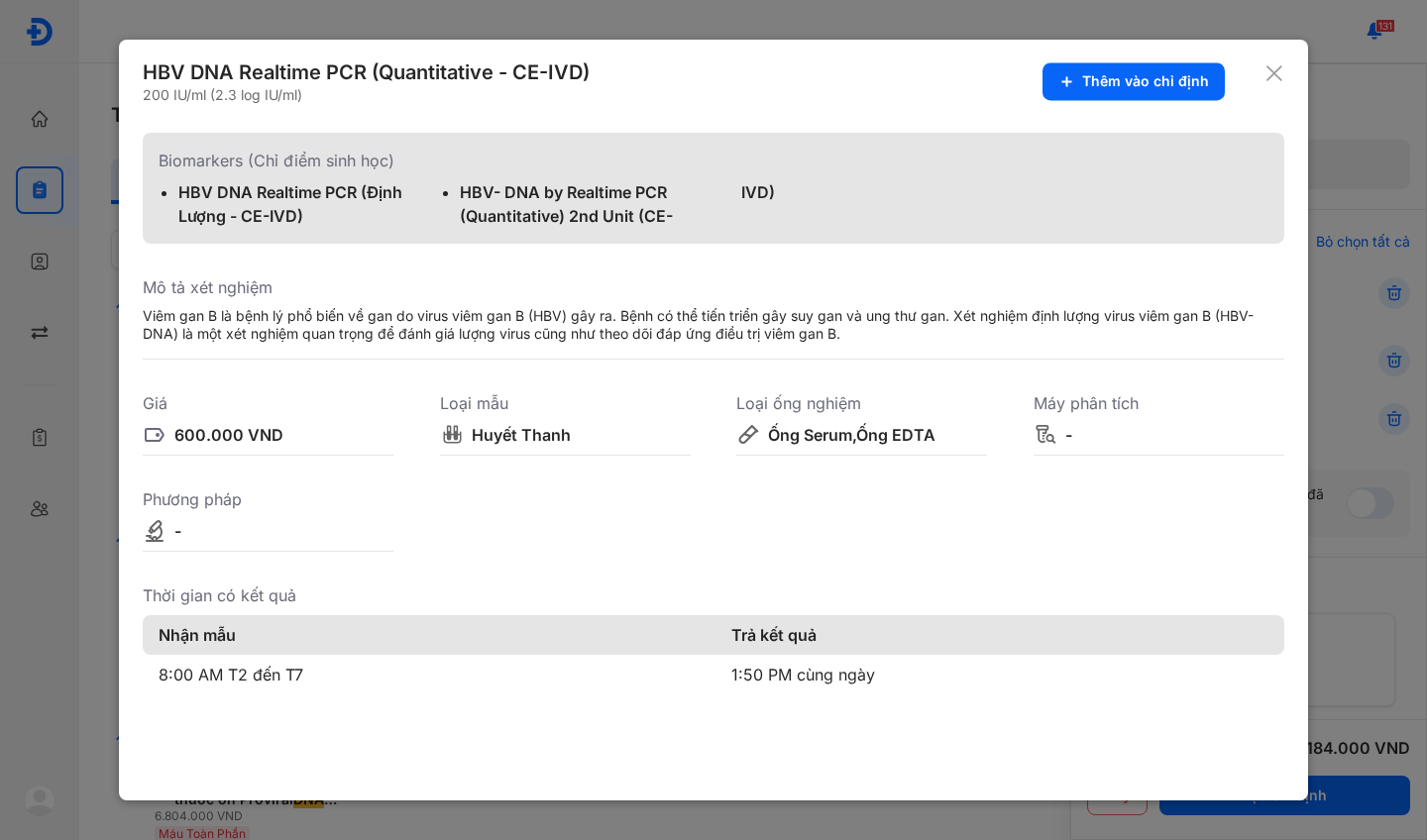 click 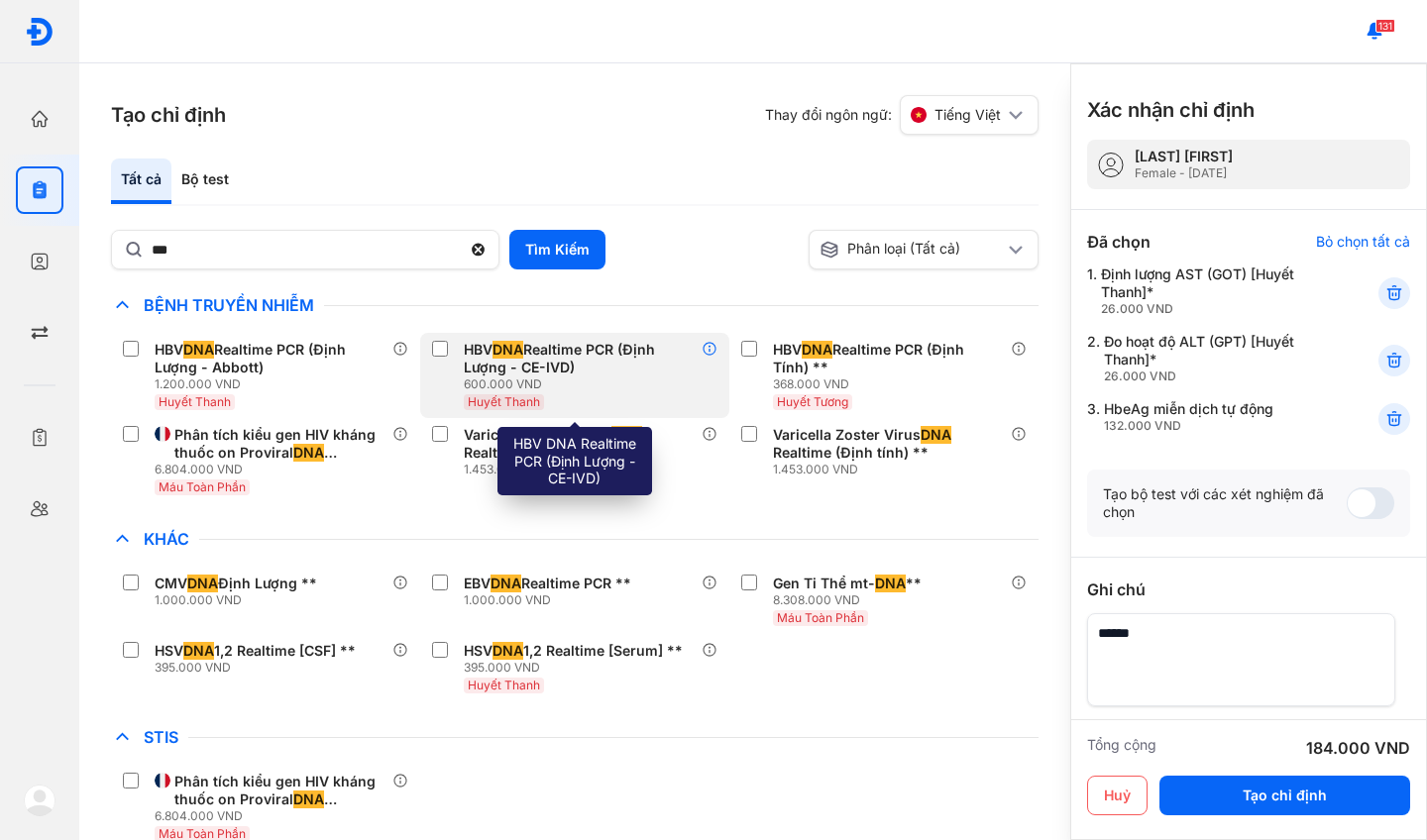 click 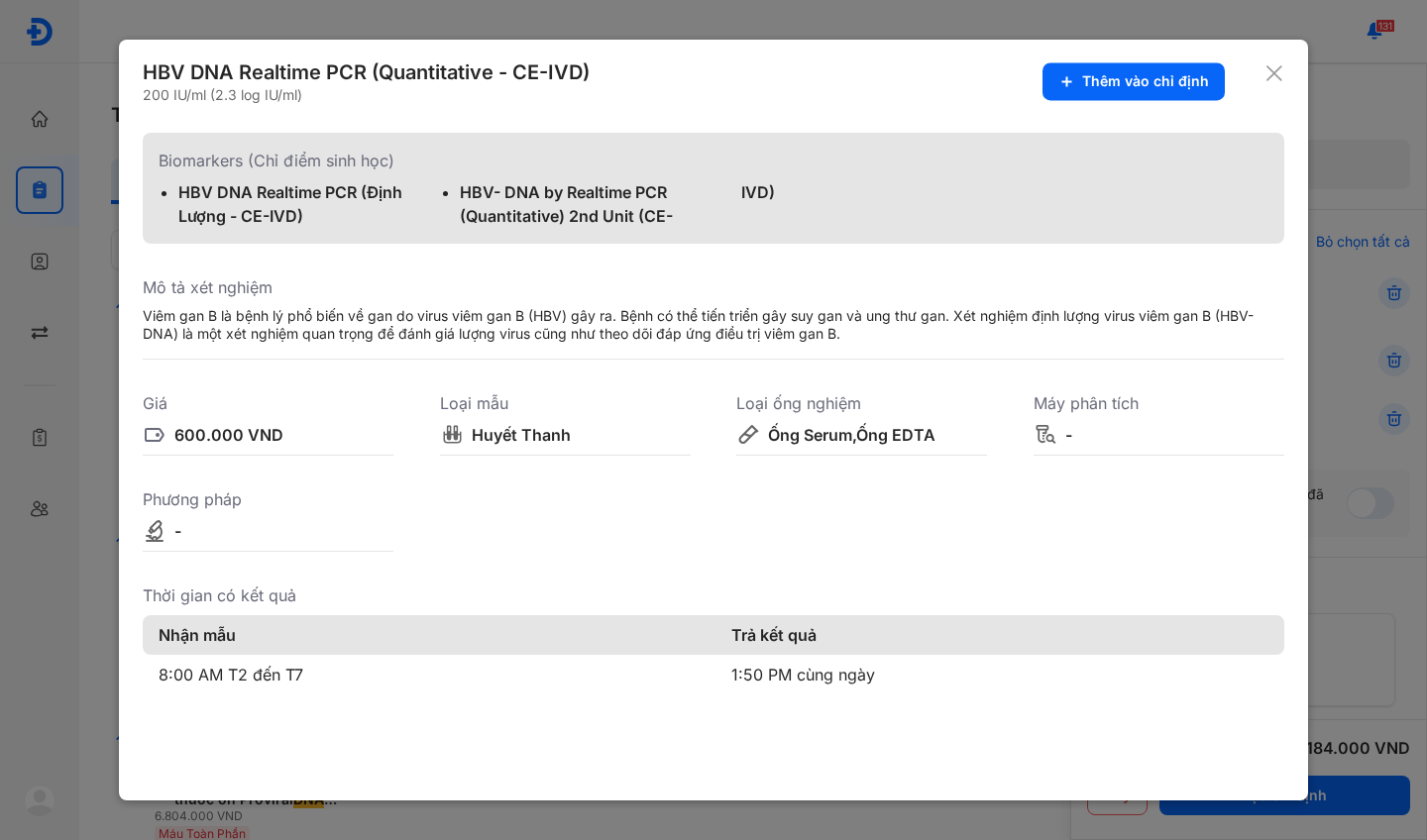 click on "Viêm gan B là bệnh lý phổ biến về gan do virus viêm gan B (HBV) gây ra. Bệnh có thể tiến triển gây suy gan và ung thư gan. Xét nghiệm định lượng virus viêm gan B (HBV-DNA) là một xét nghiệm quan trọng để đánh giá lượng virus cũng như theo dõi đáp ứng điều trị viêm gan B." at bounding box center (714, 329) 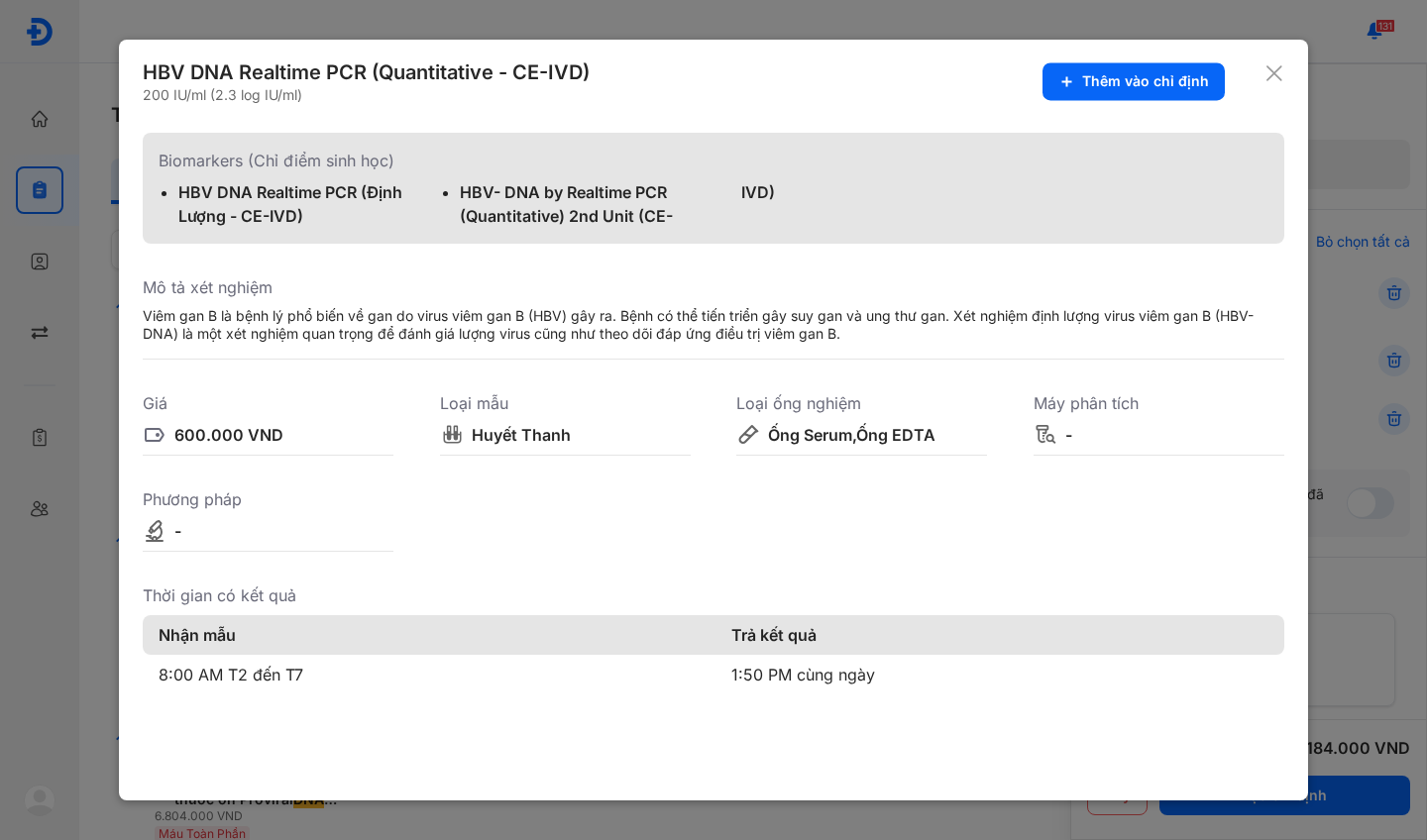 click 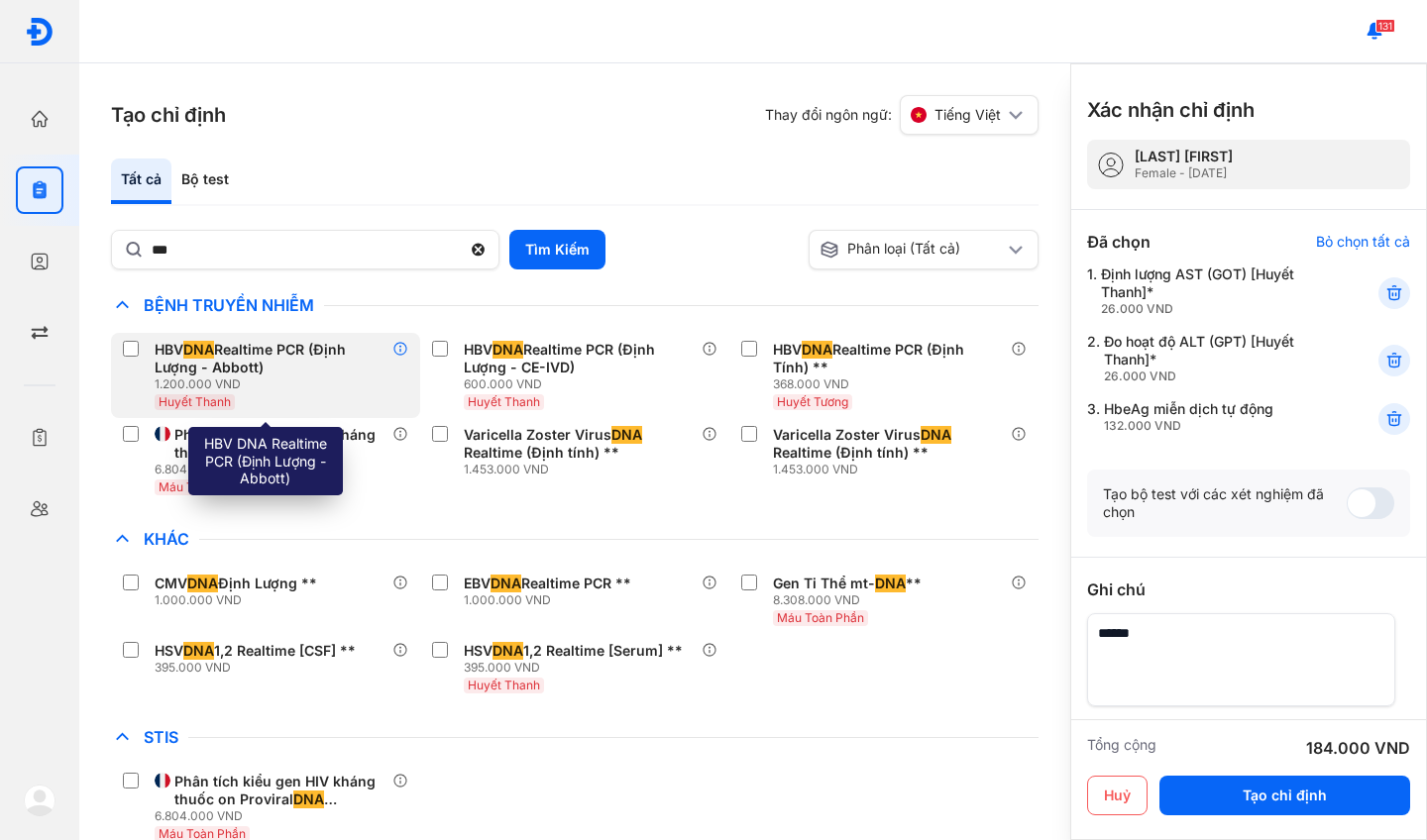 click 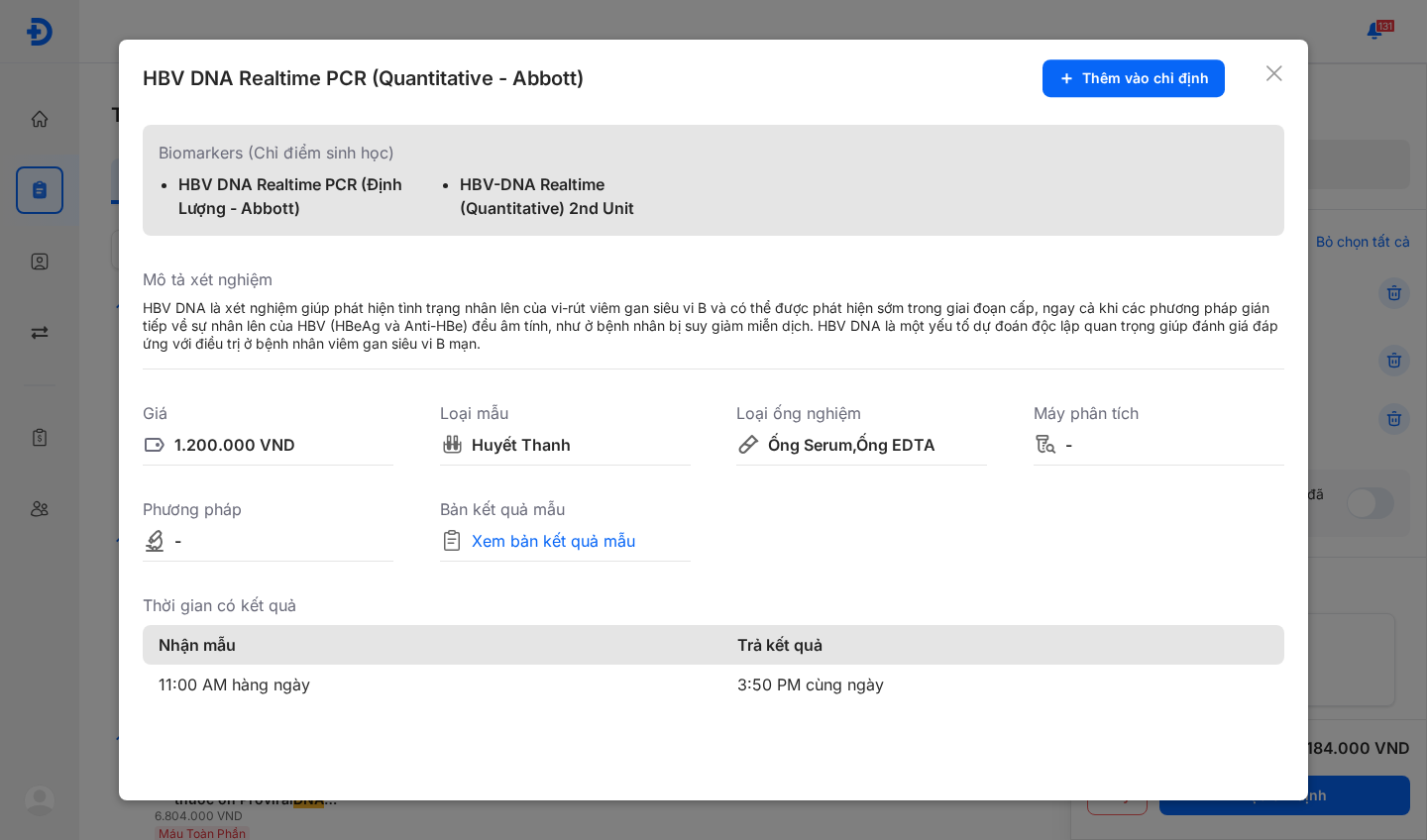 click on "HBV DNA Realtime PCR (Quantitative - Abbott) Thêm vào chỉ định Biomarkers (Chỉ điểm sinh học) HBV DNA Realtime PCR (Định Lượng - Abbott) HBV-DNA Realtime (Quantitative) 2nd Unit Mô tả xét nghiệm HBV DNA là xét nghiệm giúp phát hiện tình trạng nhân lên của vi-rút viêm gan siêu vi B và có thể được phát hiện sớm trong giai đoạn cấp, ngay cả khi các phương pháp gián tiếp về sự nhân lên của HBV (HBeAg và Anti-HBe) đều âm tính, như ở bệnh nhân bị suy giảm miễn dịch. HBV DNA là một yếu tố dự đoán độc lập quan trọng giúp đánh giá đáp ứng với điều trị ở bệnh nhân viêm gan siêu vi B mạn. Giá 1.200.000 VND Loại mẫu Huyết Thanh Loại ống nghiệm Ống Serum,Ống EDTA Máy phân tích - Phương pháp - Bản kết quả mẫu Xem bản kết quả mẫu Thời gian có kết quả Nhận mẫu Trả kết quả 11:00 AM hàng ngày 3:50 PM cùng ngày" at bounding box center (714, 420) 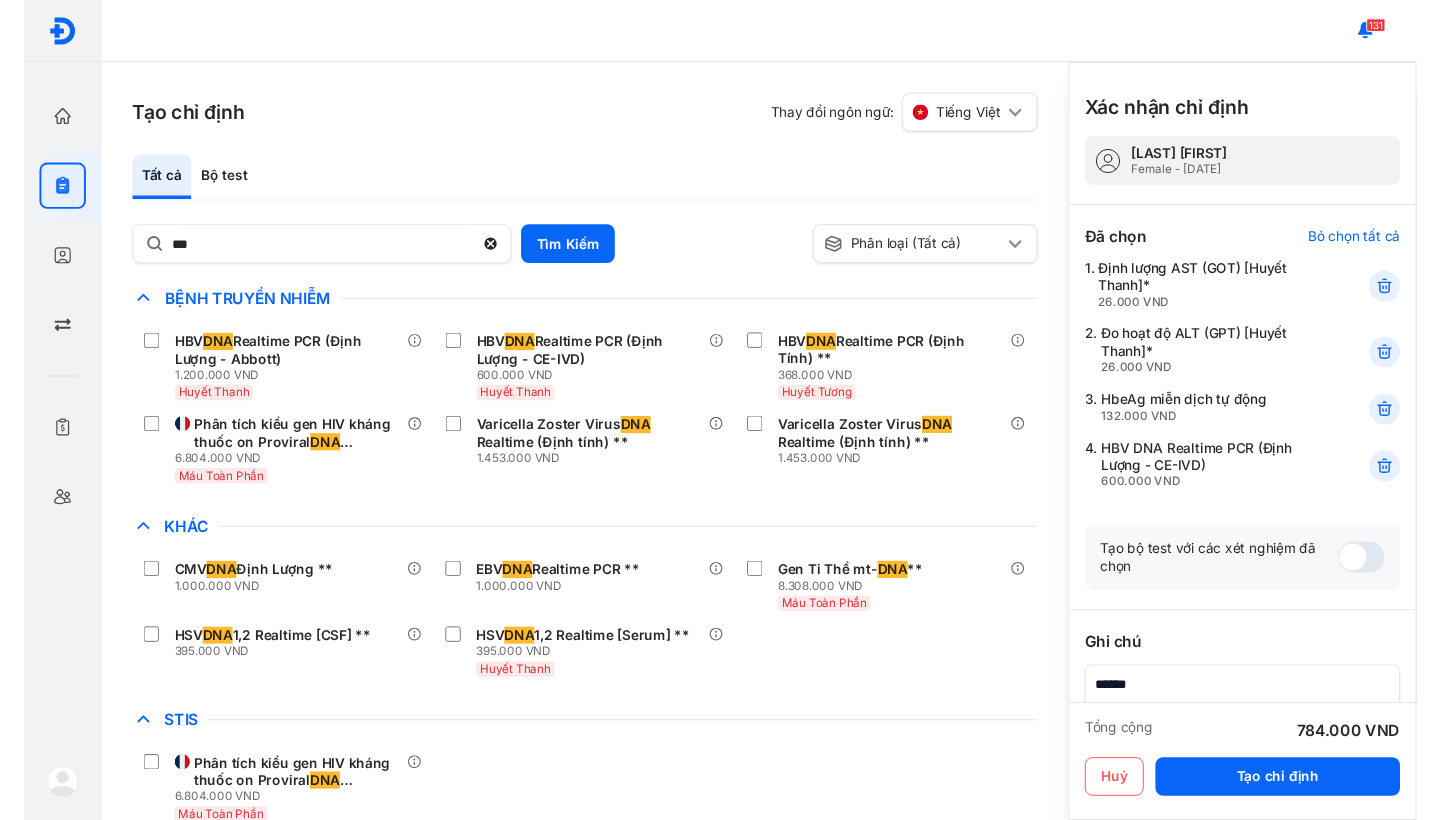 scroll, scrollTop: 0, scrollLeft: 0, axis: both 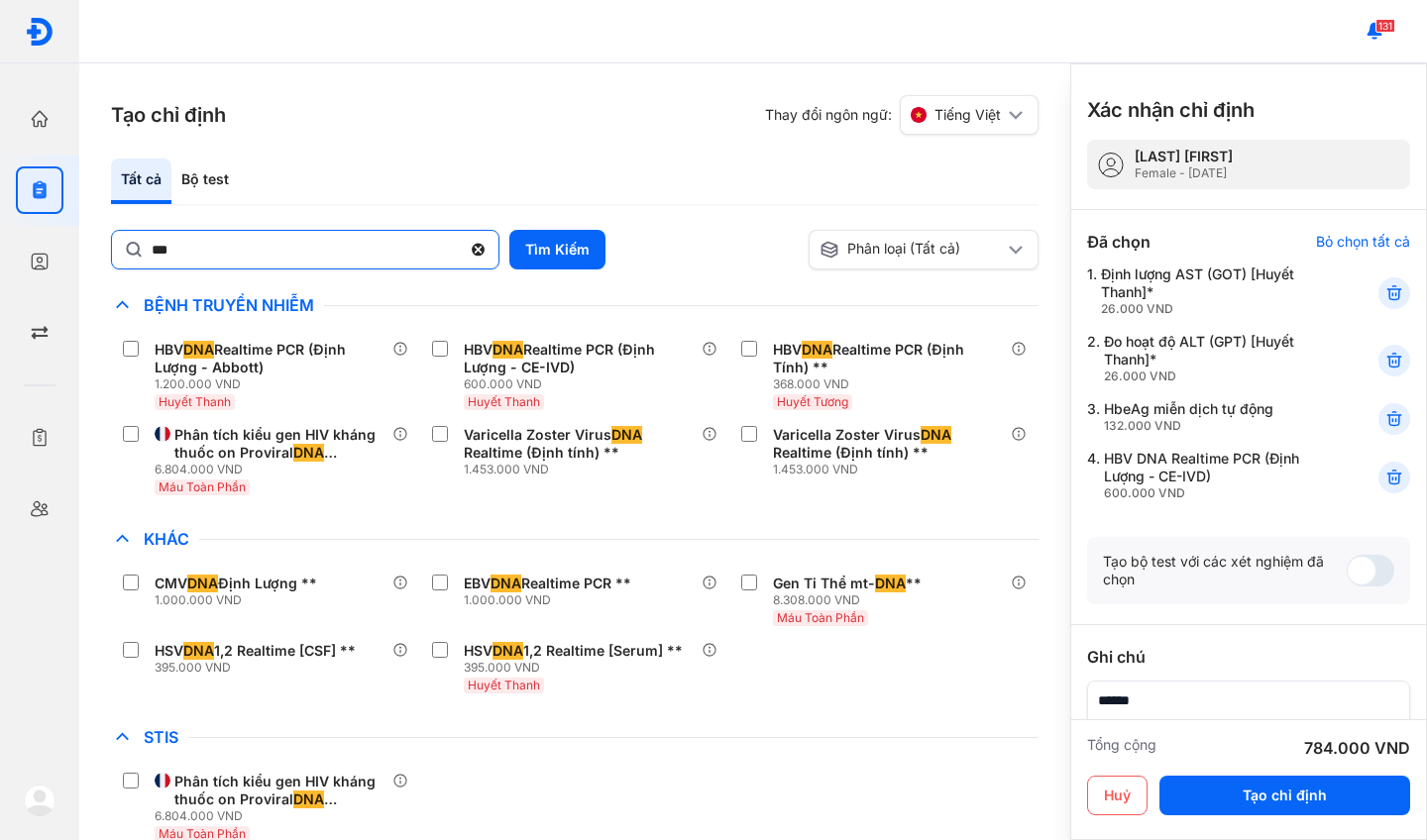 click 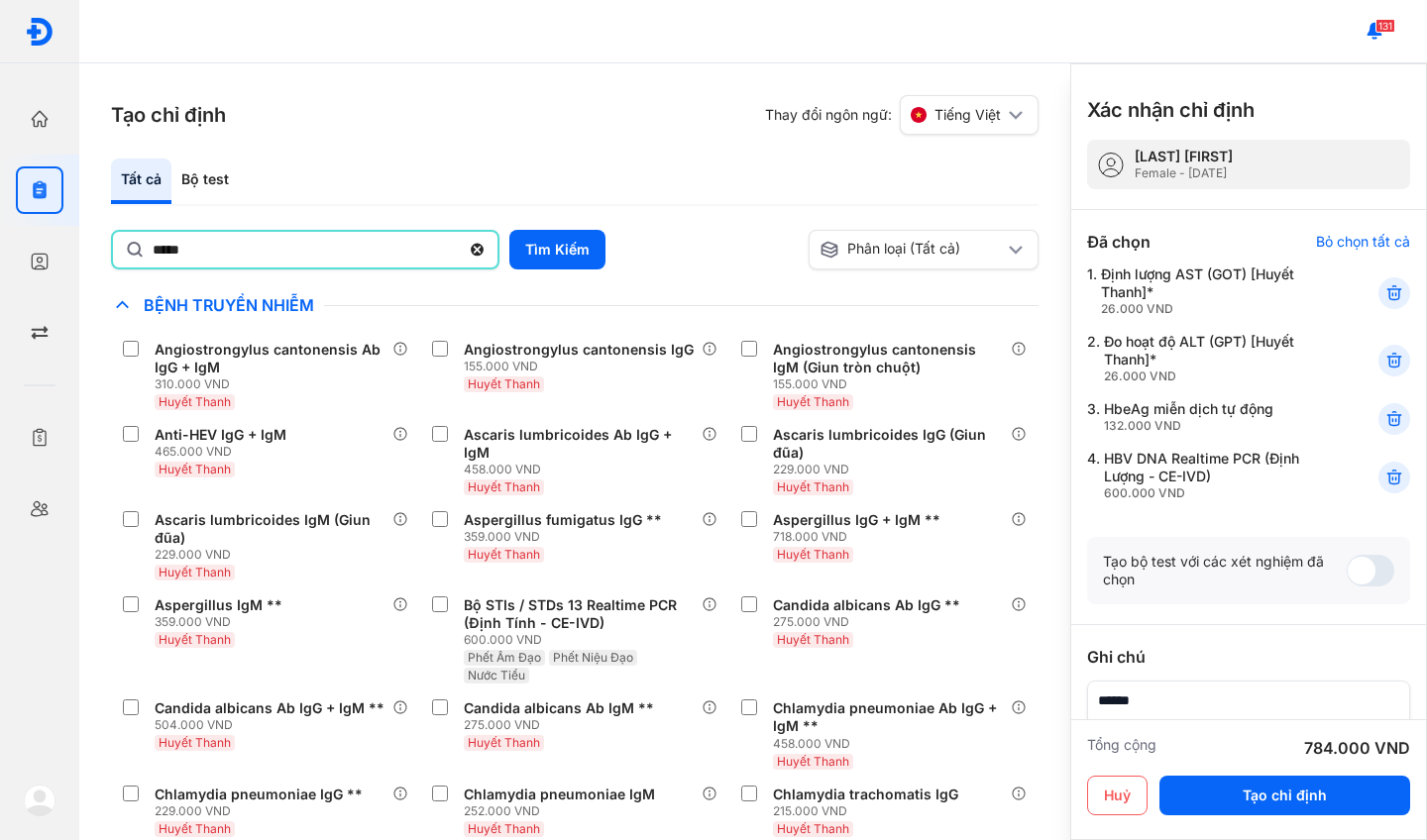 type on "*****" 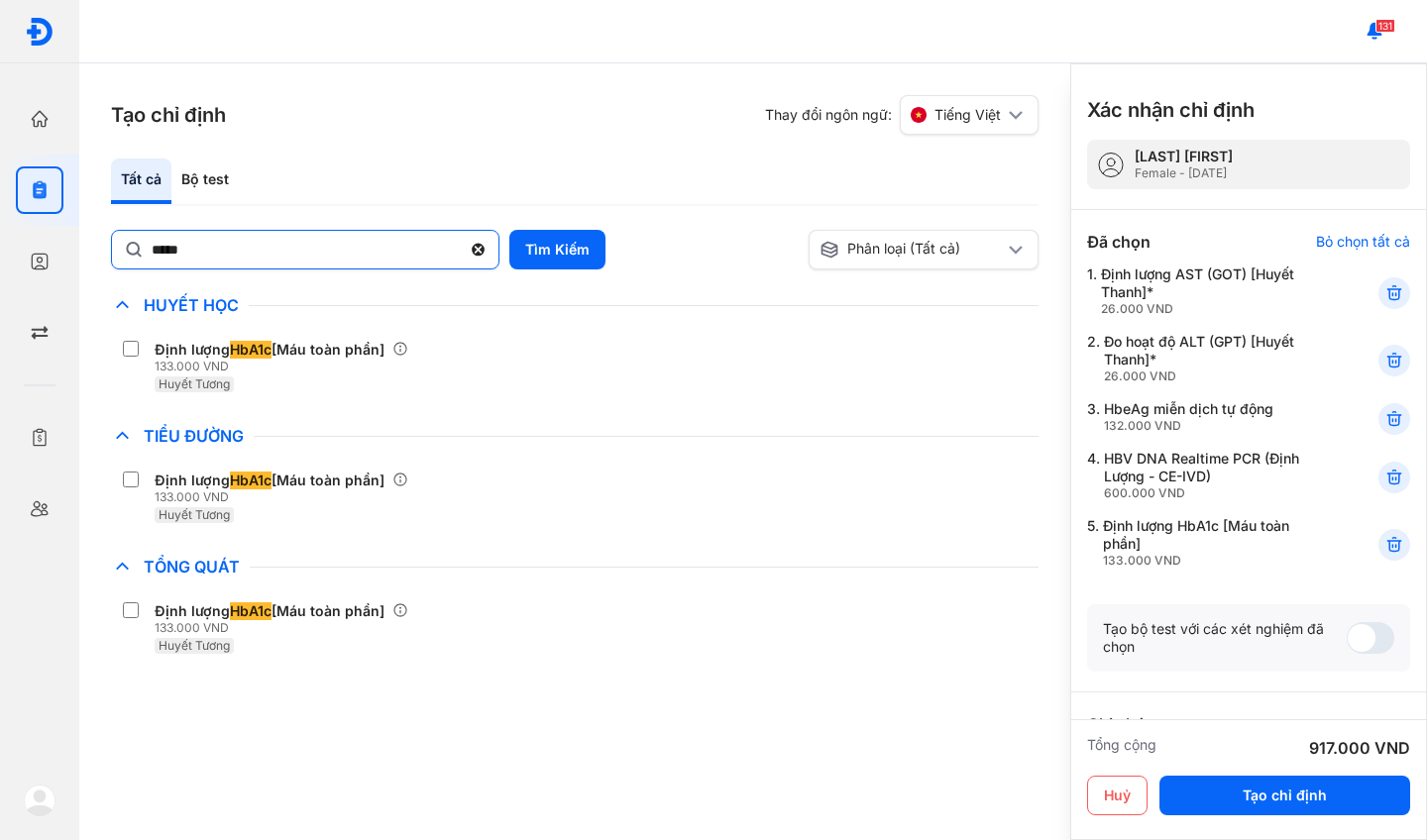 click 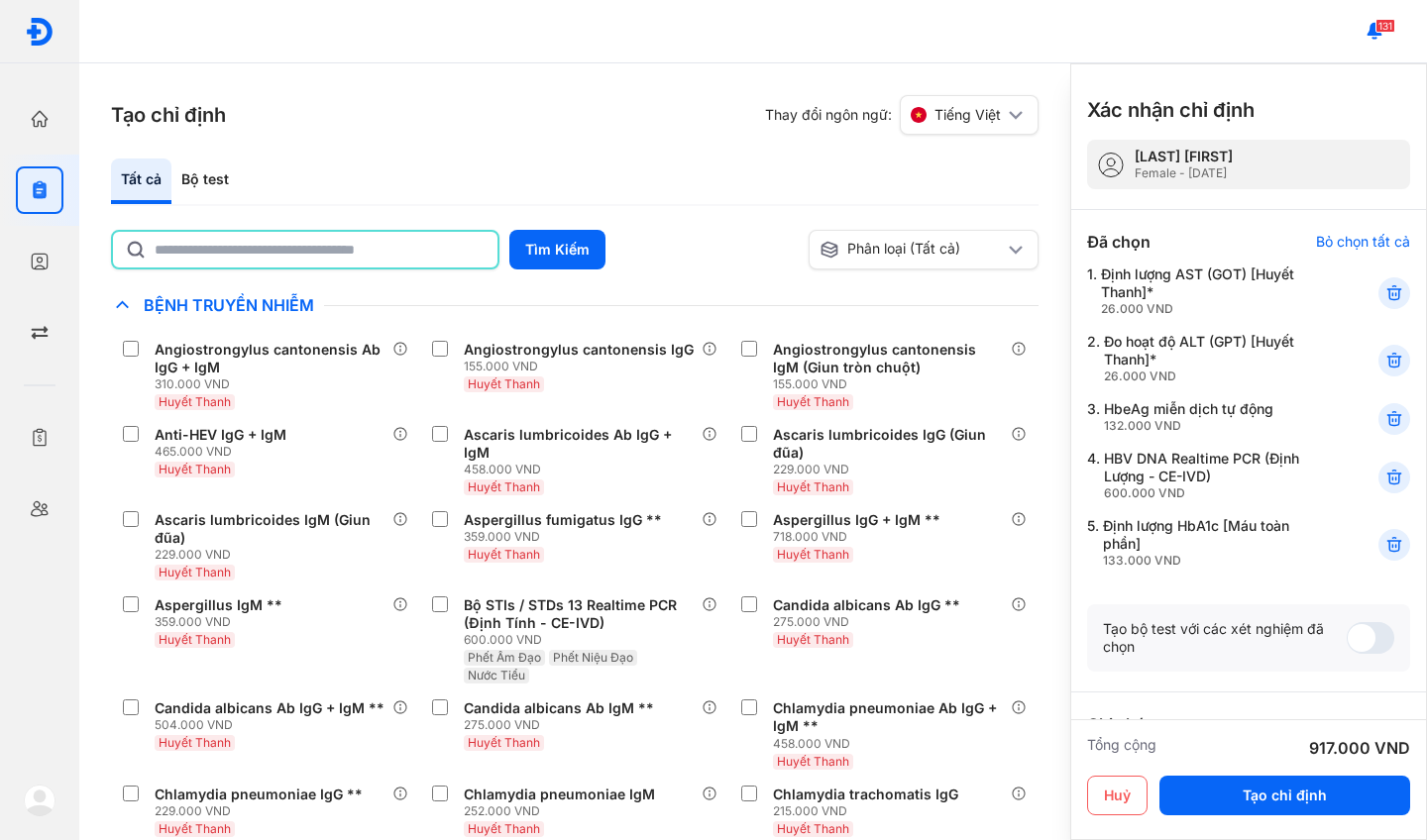 click 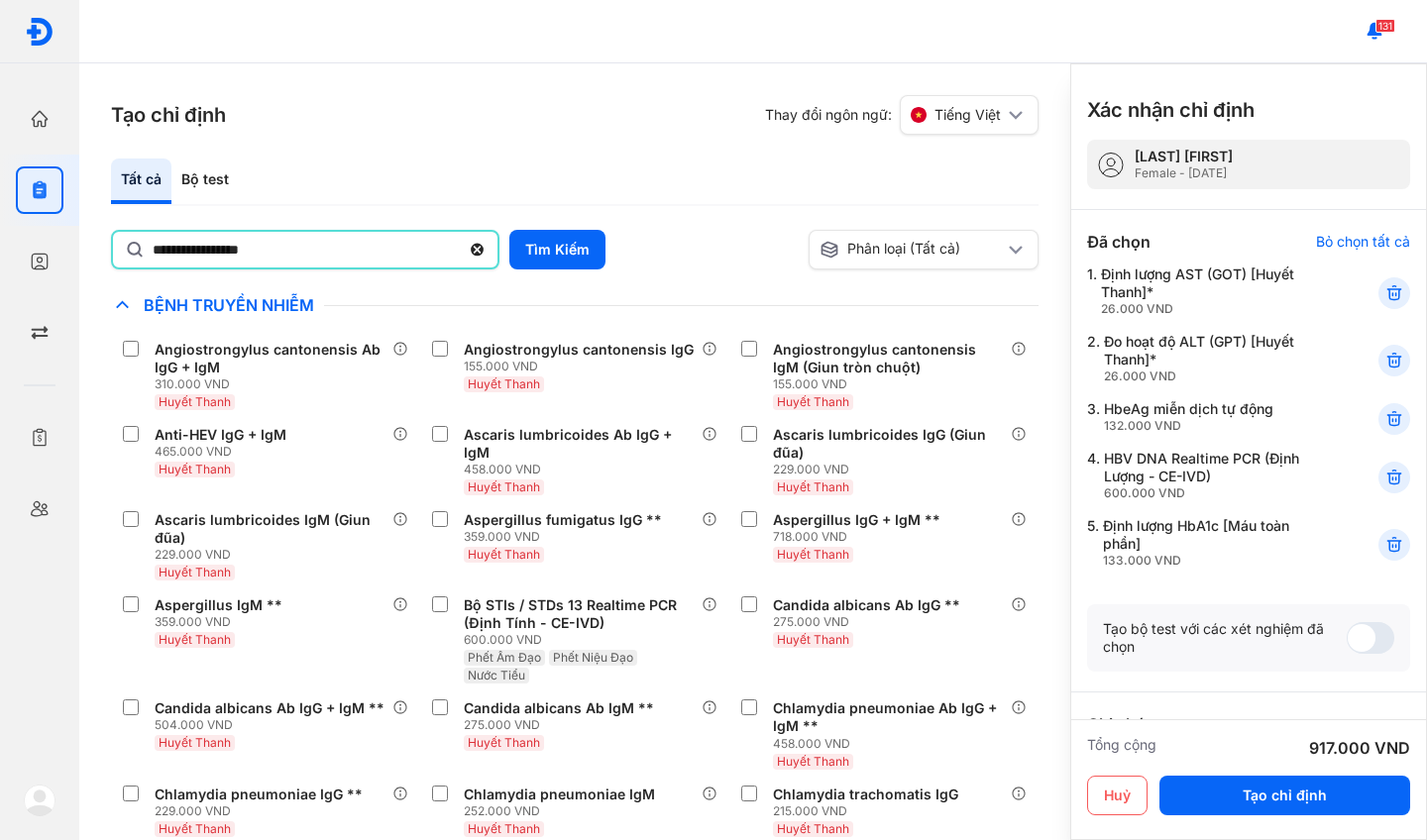 type on "**********" 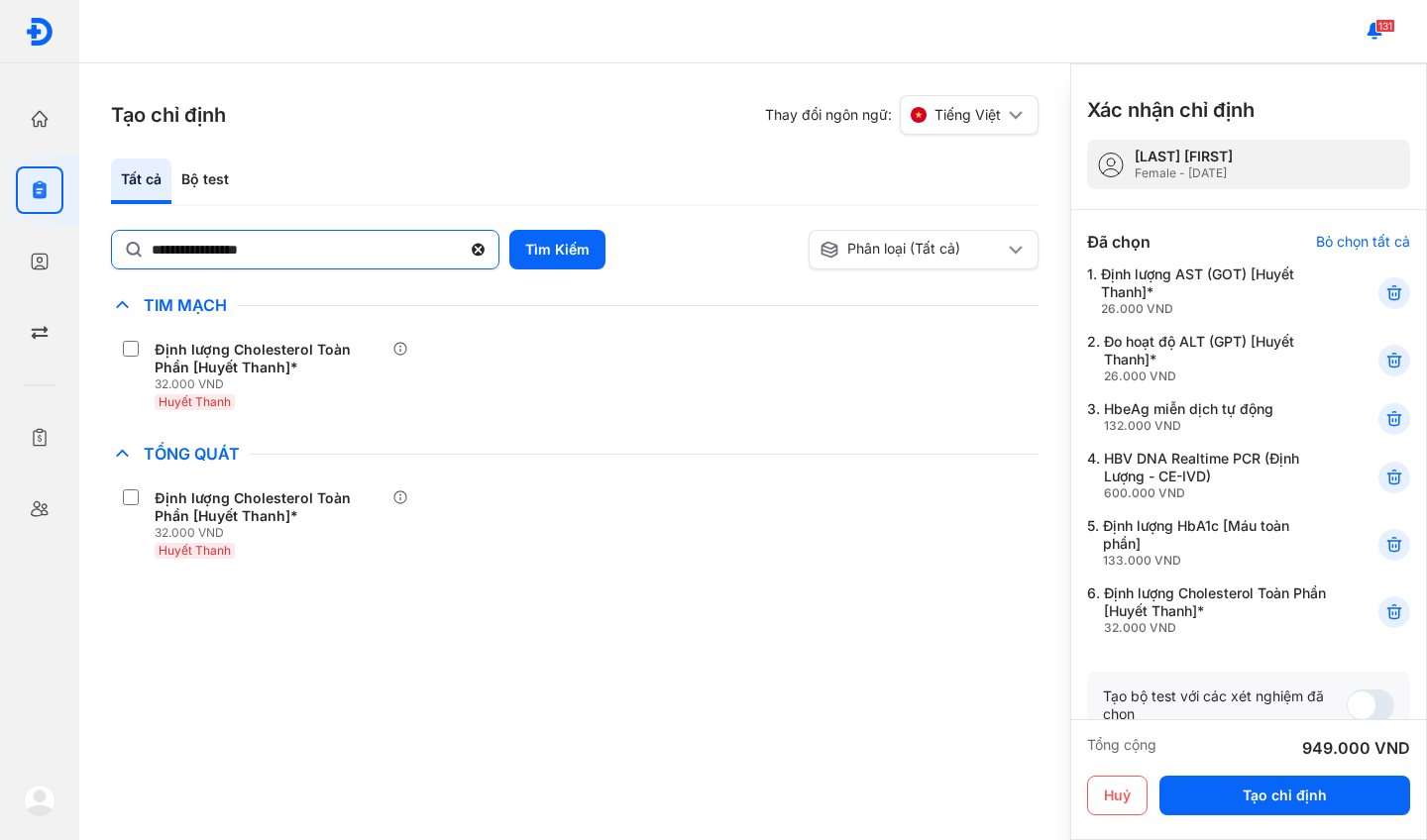 click on "**********" at bounding box center (305, 250) 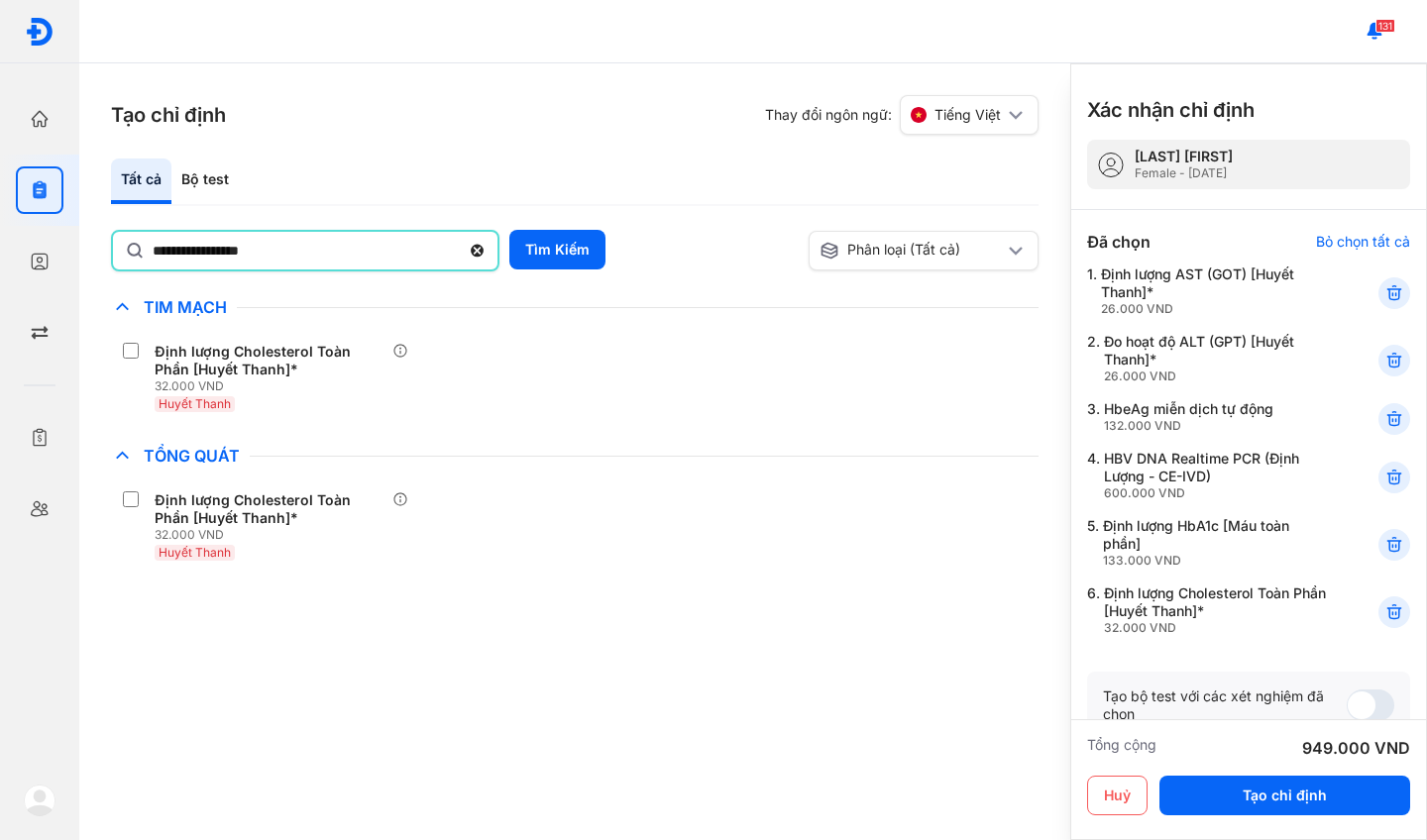 click 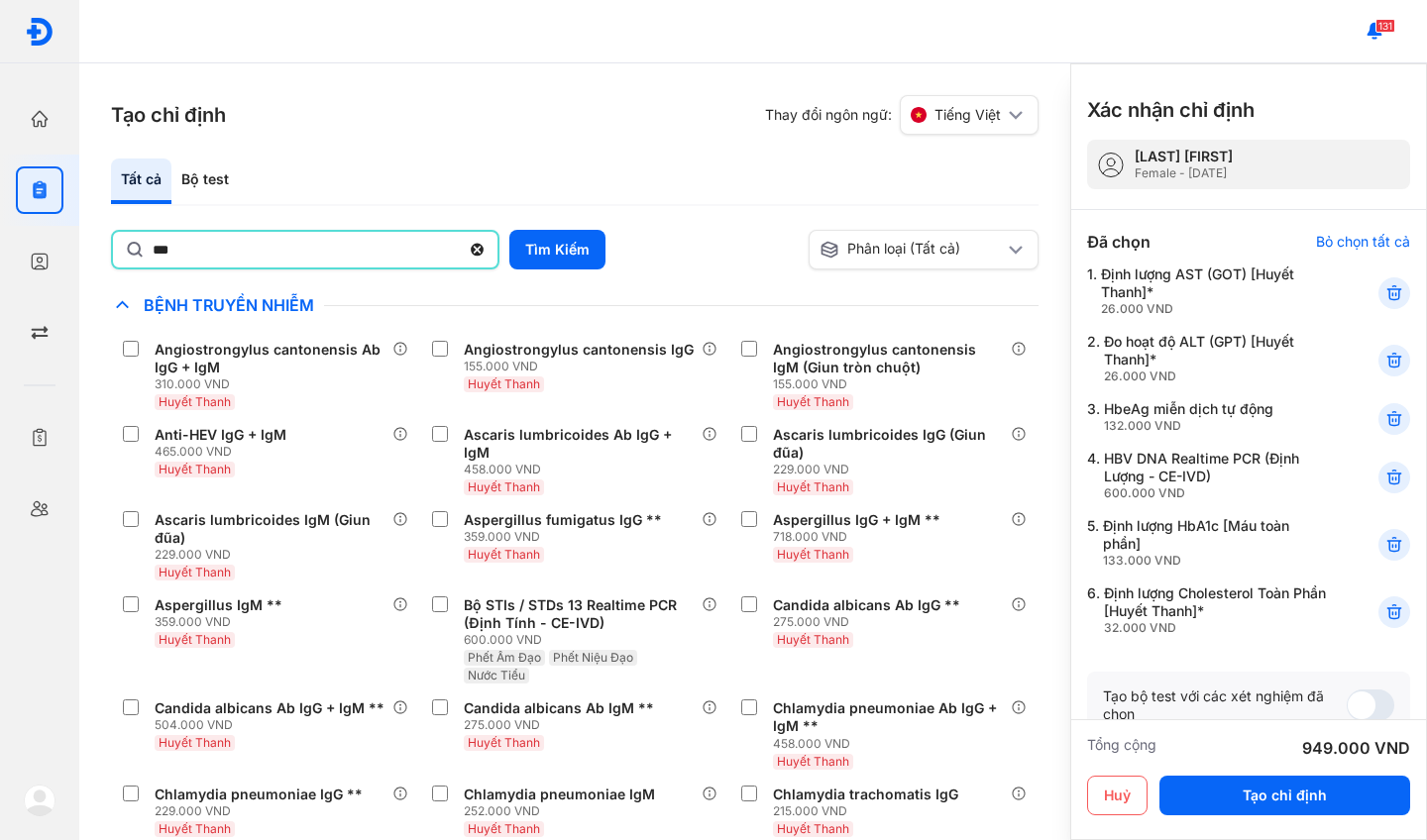 type on "***" 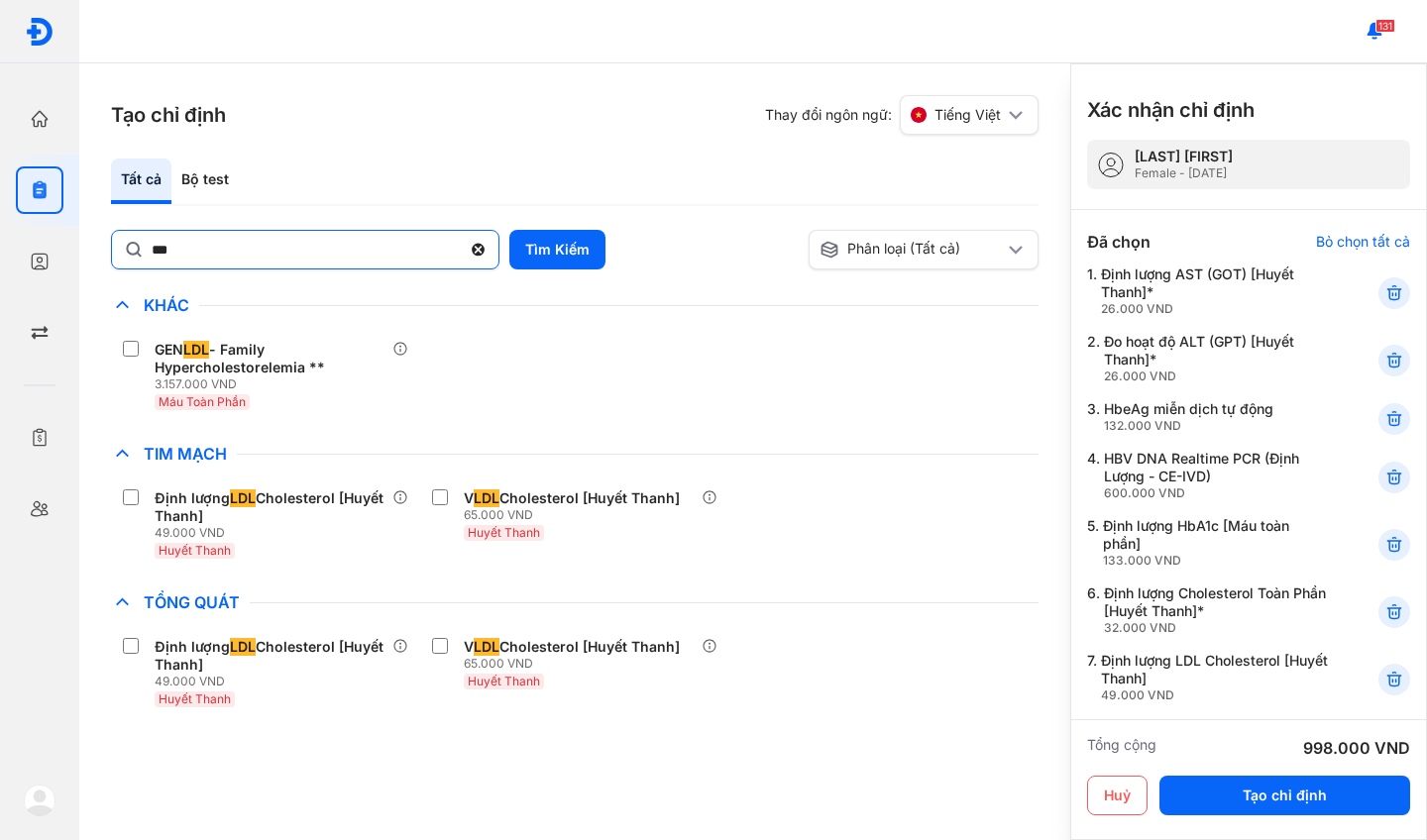 click 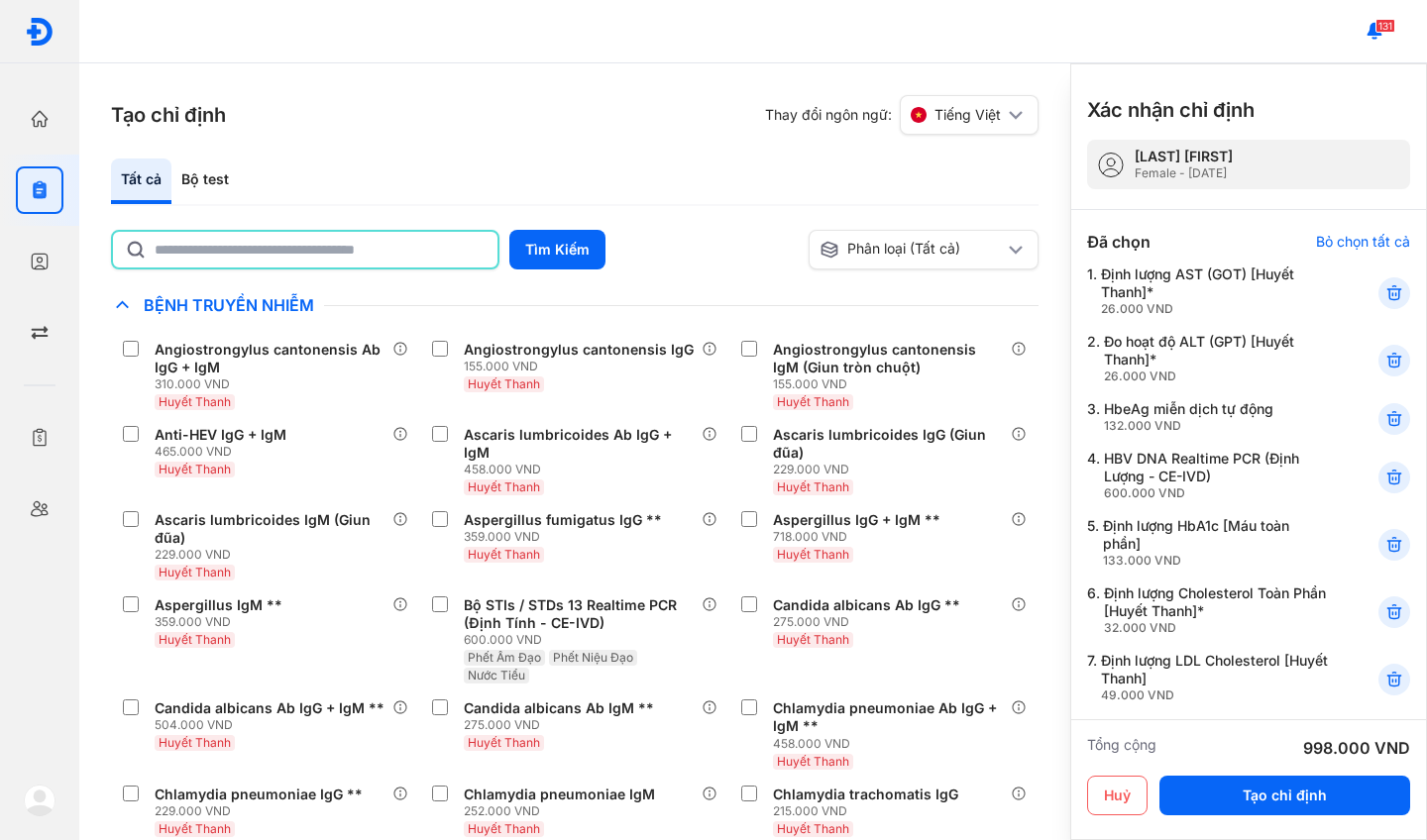 click 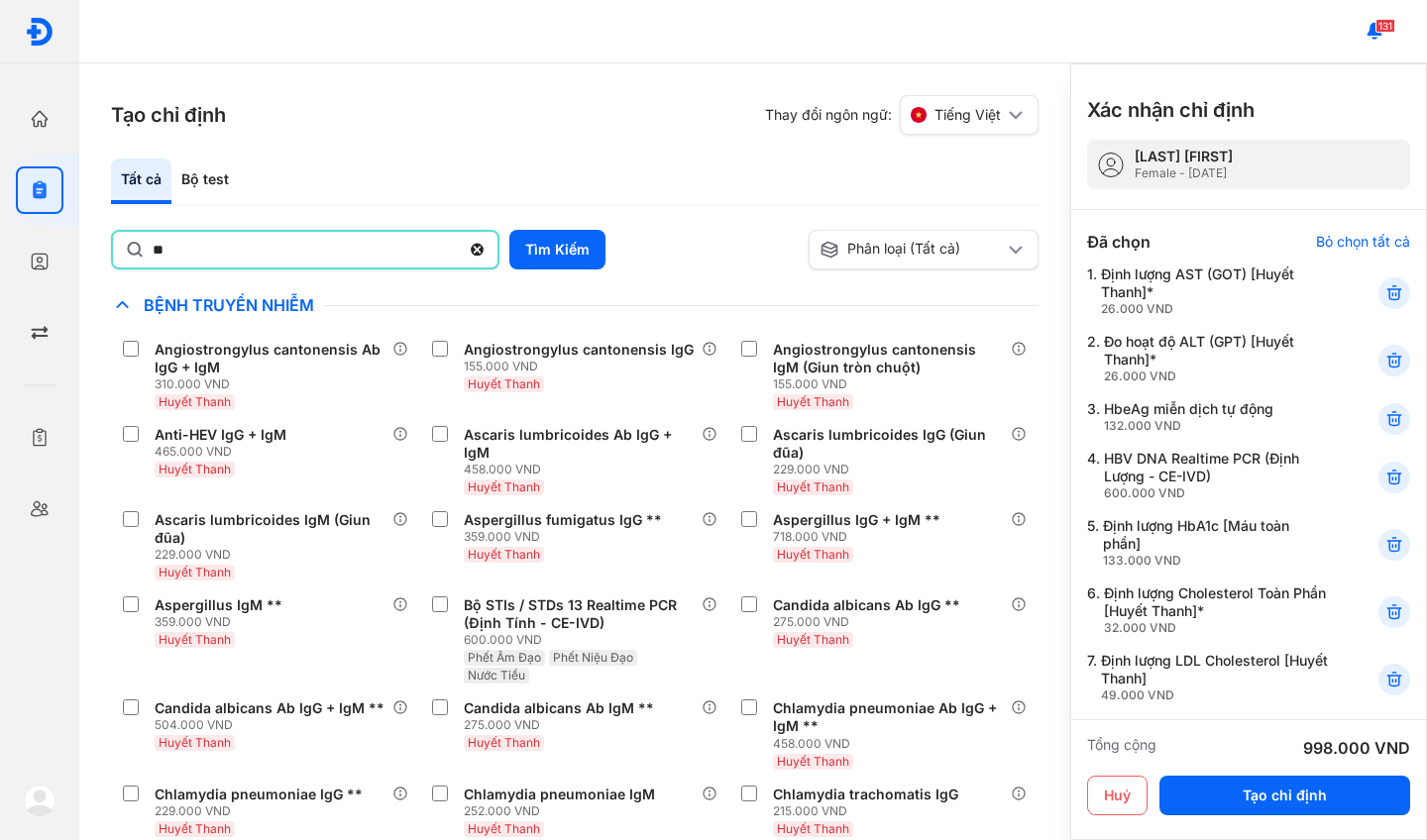 type on "**" 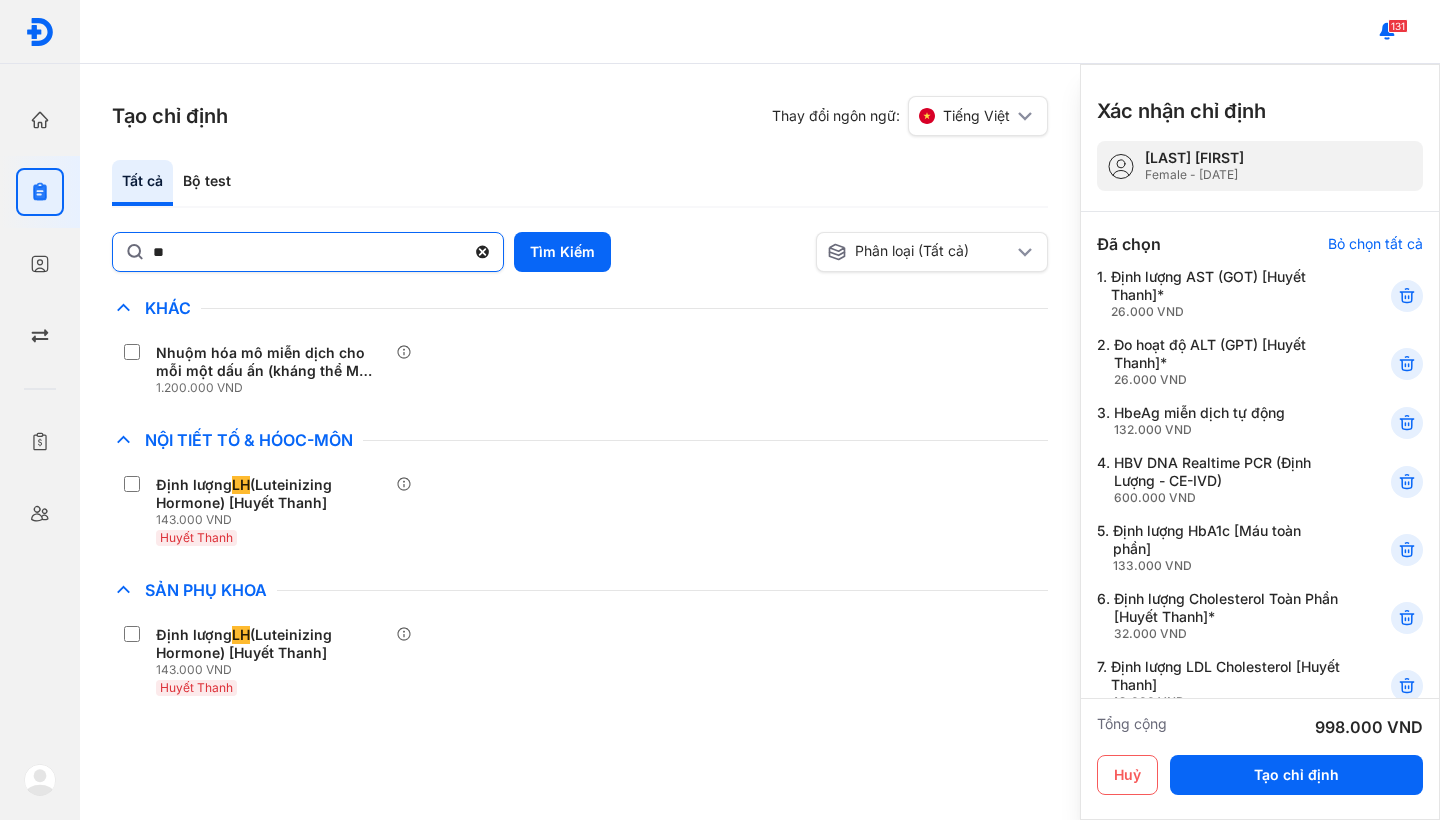 click 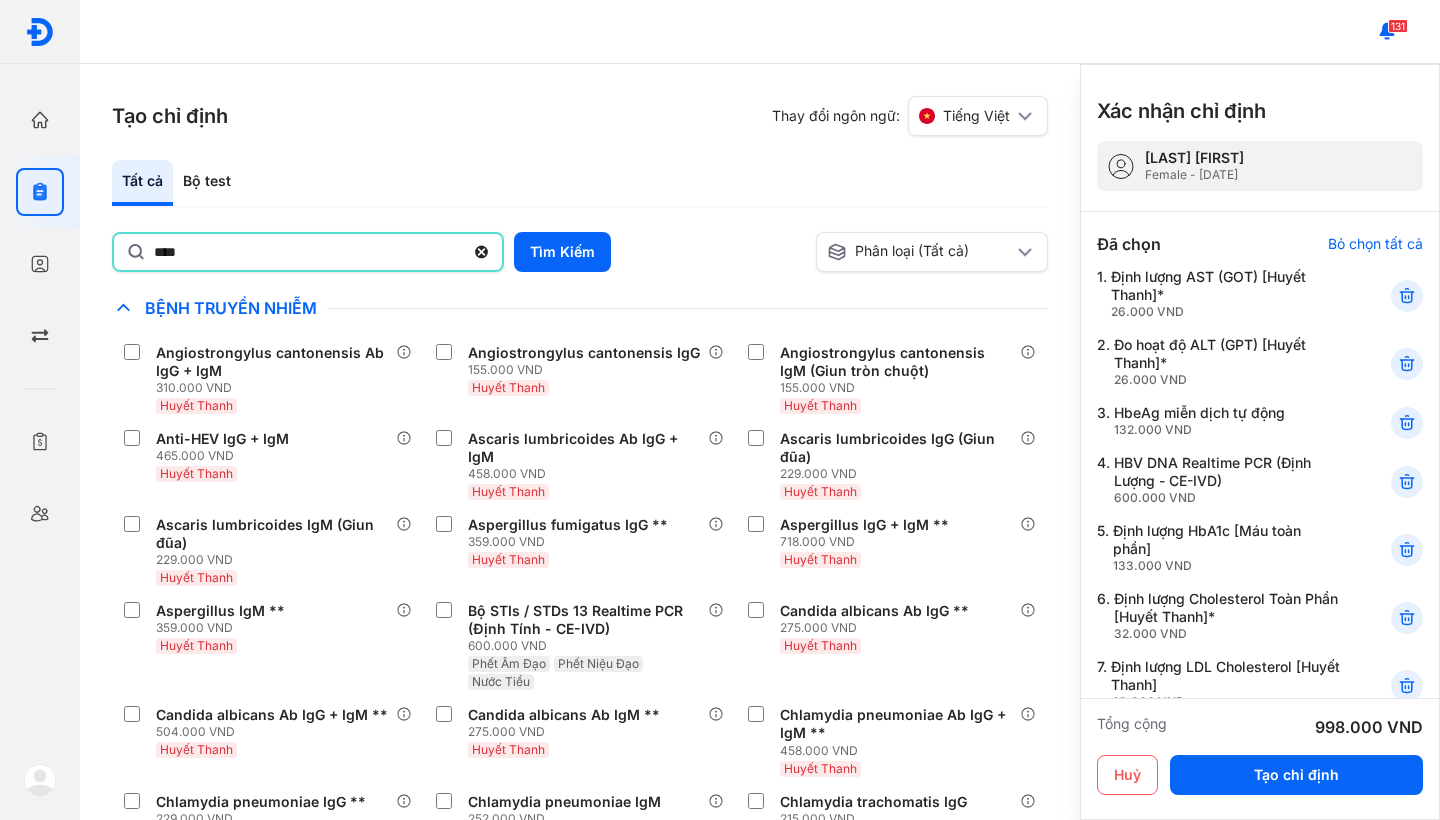 type on "****" 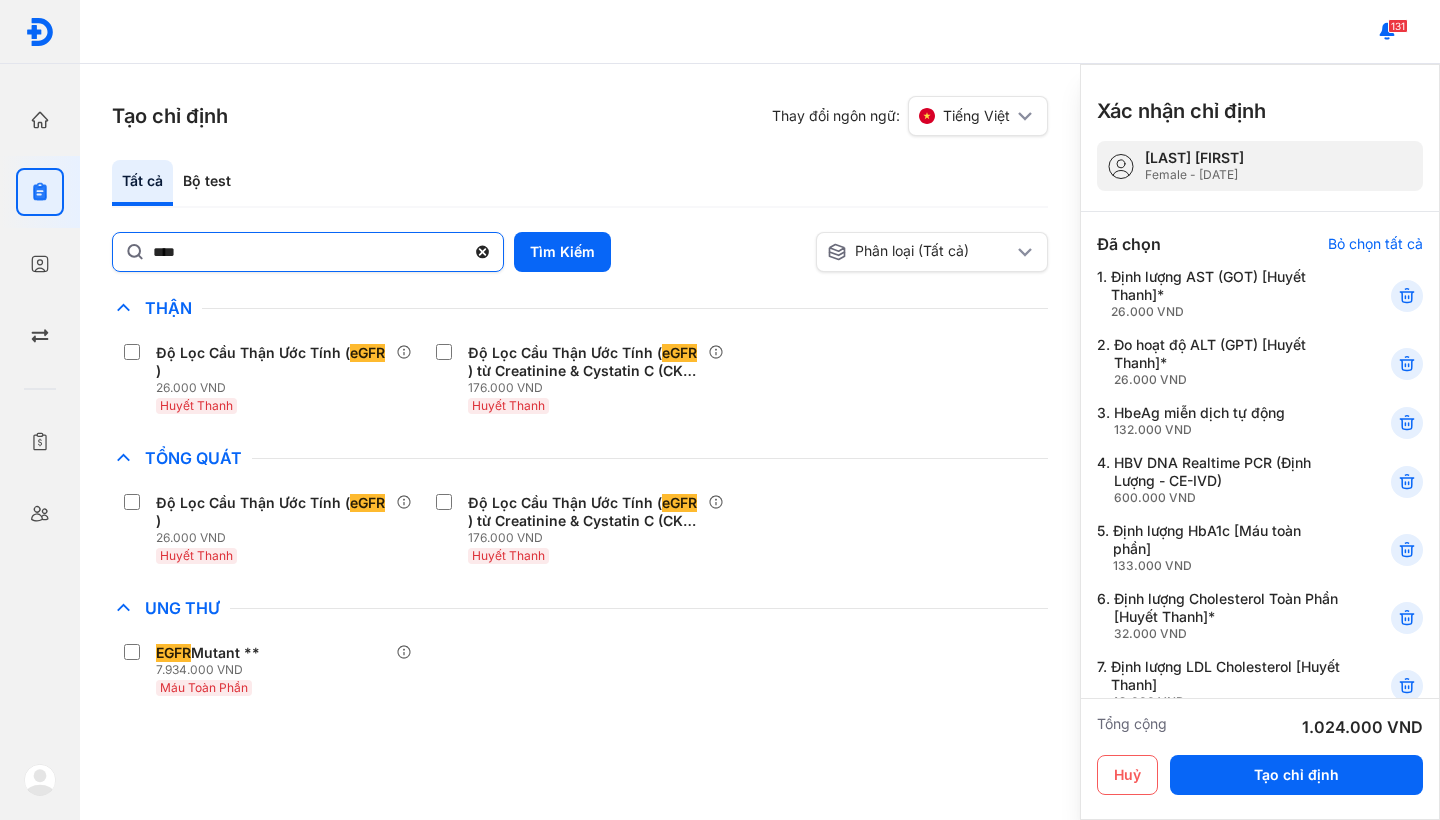 click 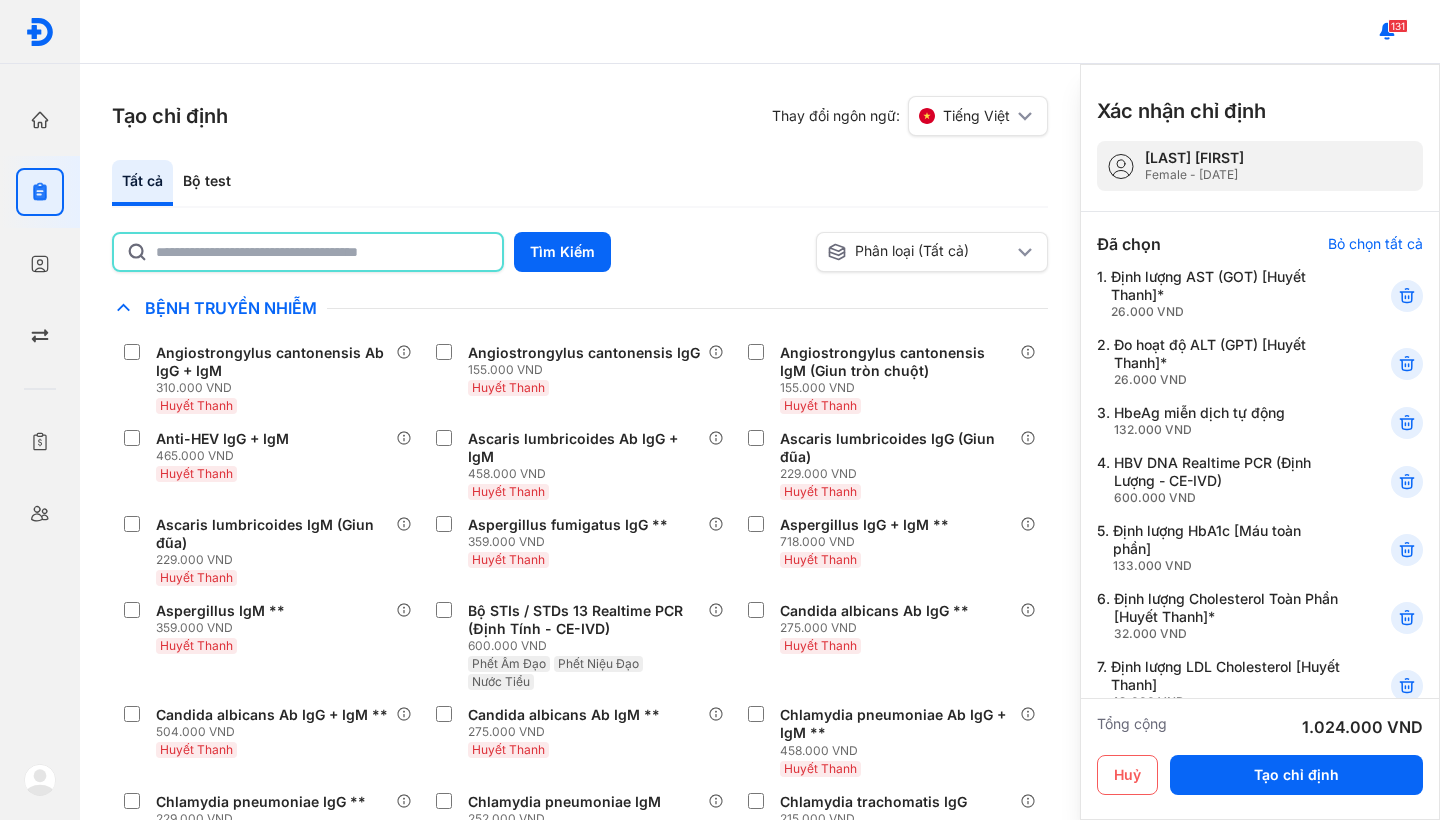 scroll, scrollTop: 0, scrollLeft: 0, axis: both 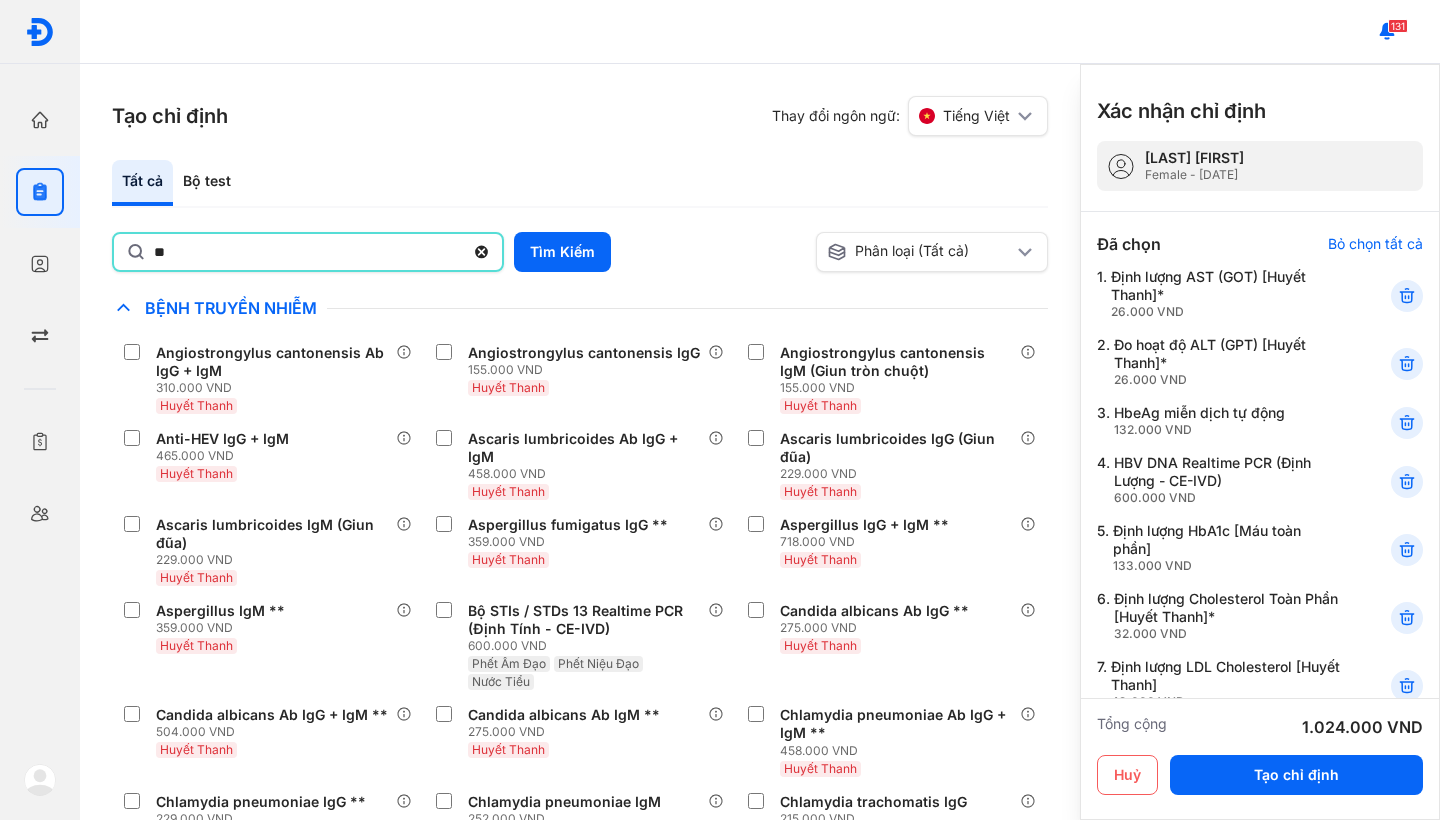 type on "*" 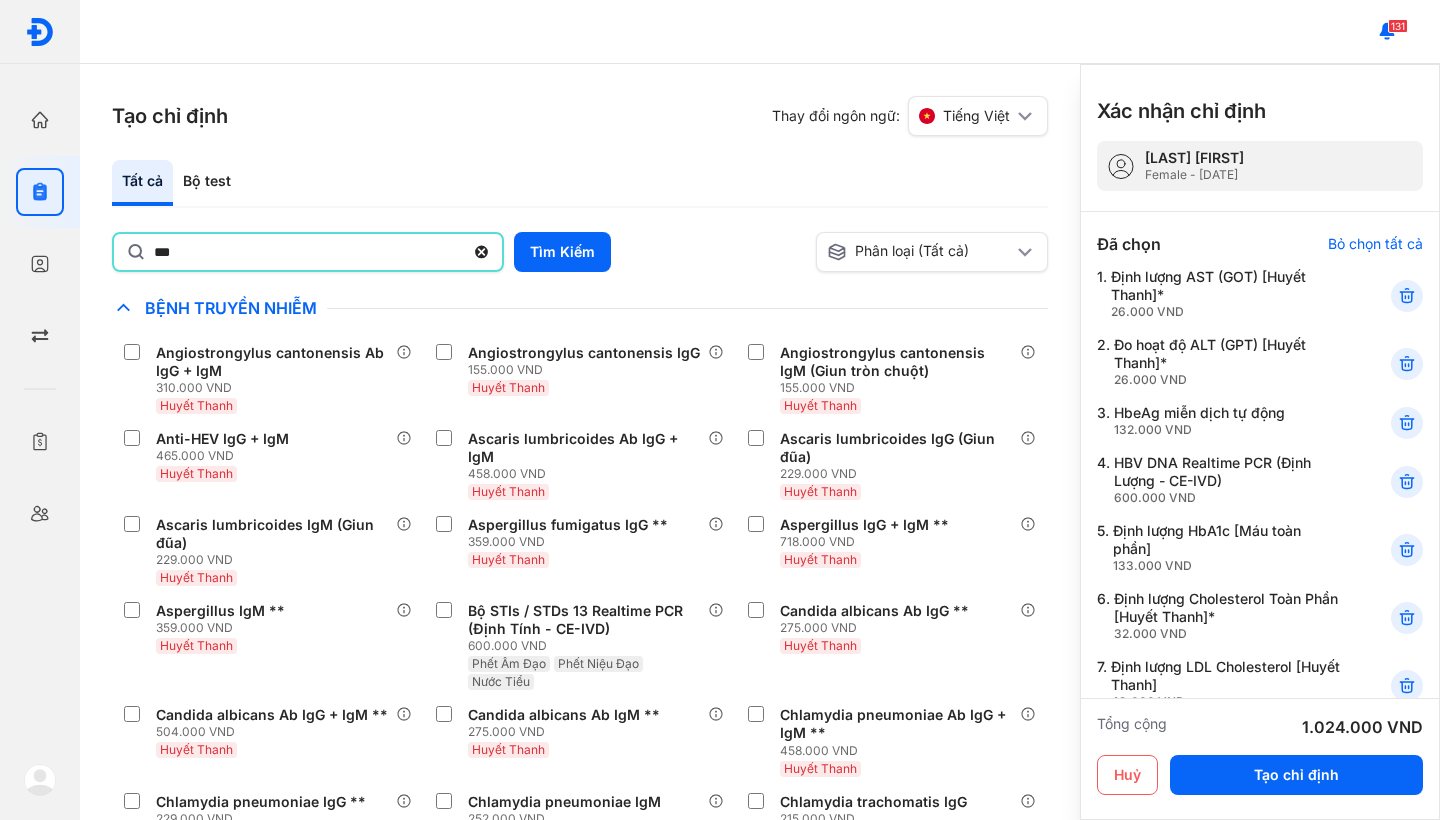 type on "***" 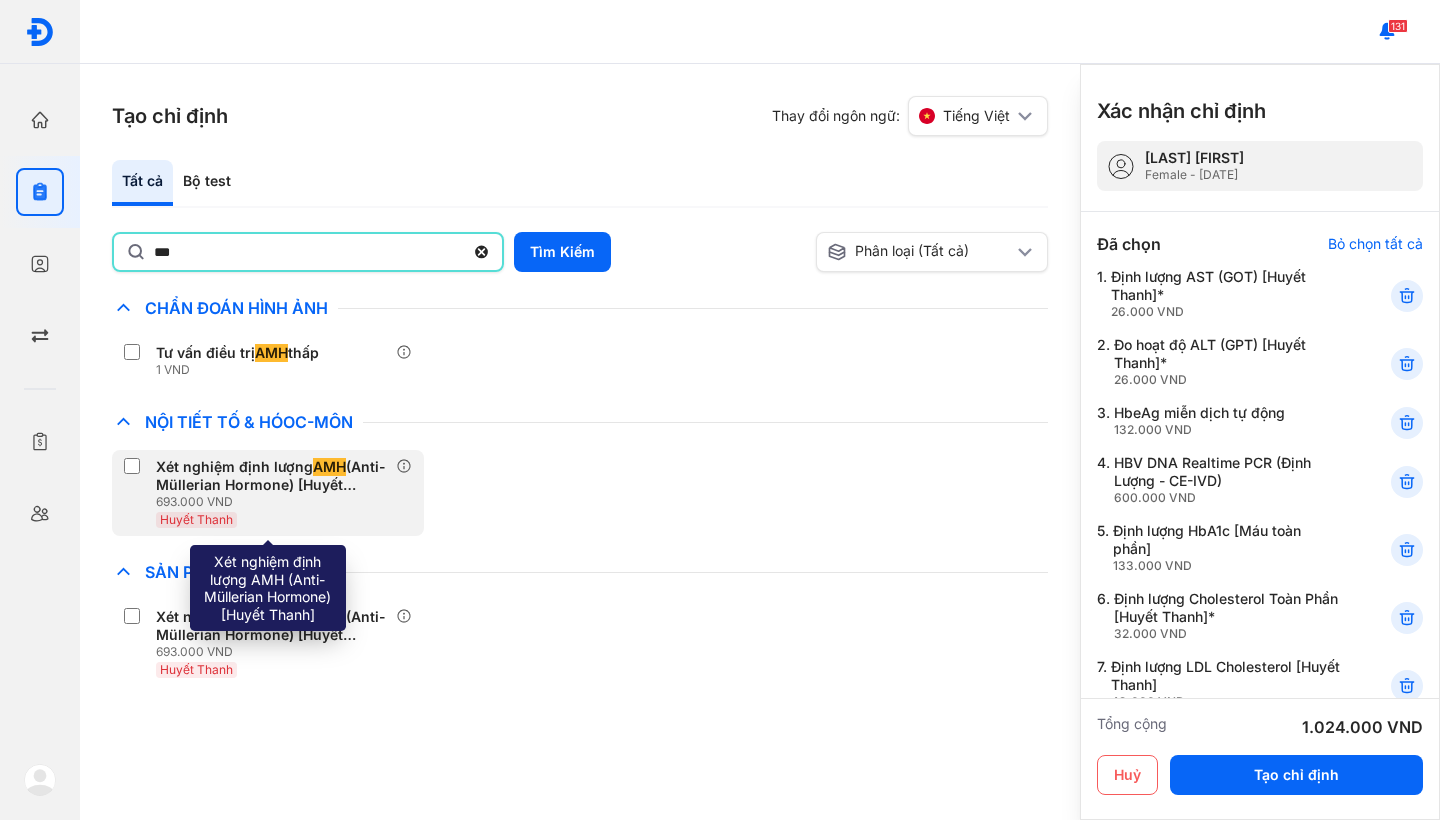 click on "*** Tìm Kiếm  Phân loại (Tất cả) Lưu làm chế độ xem mặc định Chỉ định nhiều nhất Bệnh Truyền Nhiễm Chẩn Đoán Hình Ảnh Tư vấn điều trị  AMH  thấp 1 VND Chất Gây Nghiện COVID Di Truyền Dị Ứng Điện Di Độc Chất Đông Máu Gan Hô Hấp Huyết Học Khác Ký Sinh Trùng Nội Tiết Tố & Hóoc-môn Xét nghiệm định lượng  AMH  (Anti-Müllerian Hormone) [Huyết Thanh] 693.000 VND Huyết Thanh Sản Phụ Khoa Xét nghiệm định lượng  AMH  (Anti-Müllerian Hormone) [Huyết Thanh] 693.000 VND Huyết Thanh Sàng Lọc Tiền Sinh STIs Sức Khỏe Nam Giới Thận Tiểu Đường Tim Mạch Tổng Quát Tuyến Giáp Tự Miễn Ung Thư Vi Chất Vi Sinh Viêm Gan Yếu Tố Viêm" 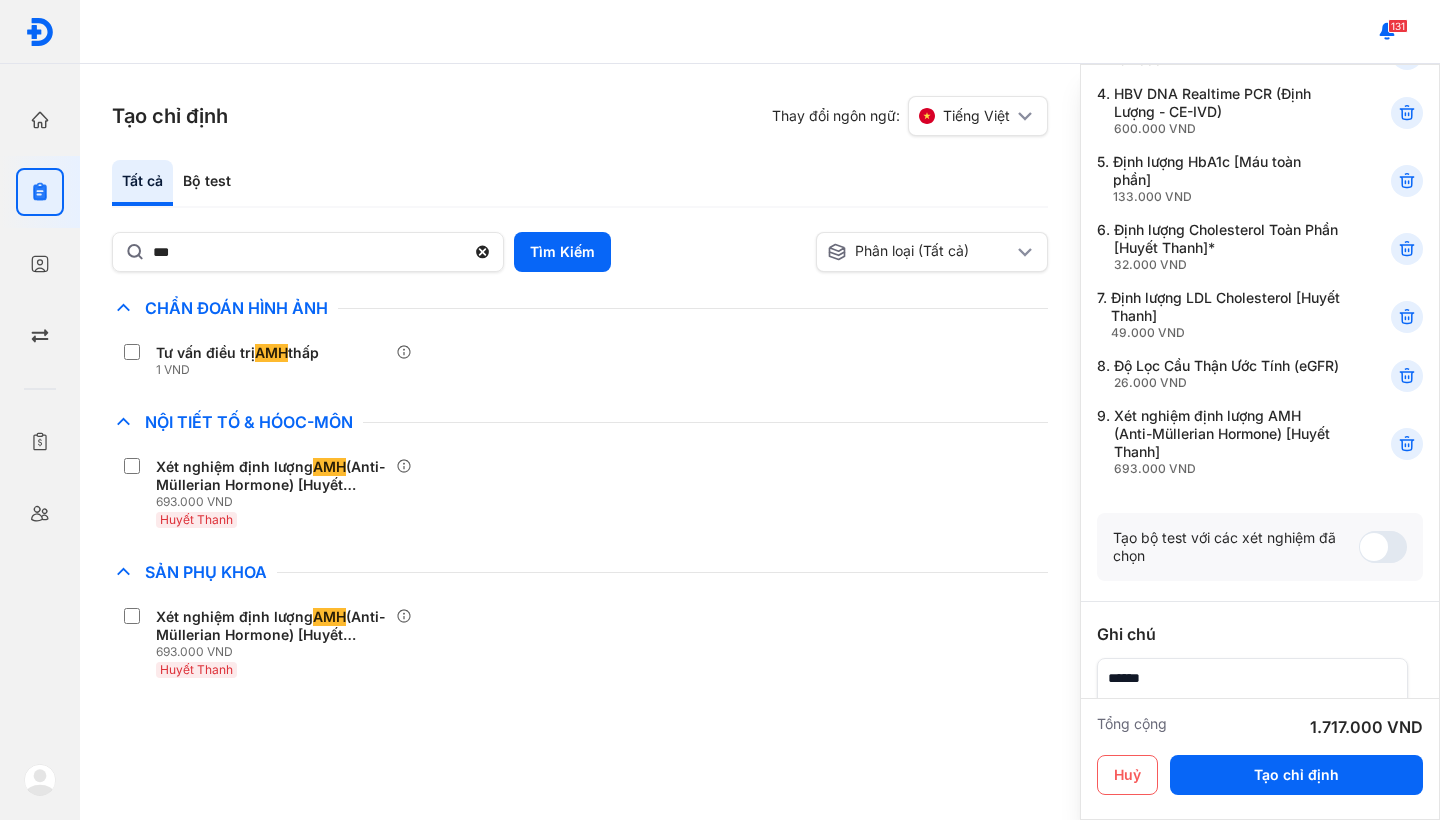 scroll, scrollTop: 365, scrollLeft: 0, axis: vertical 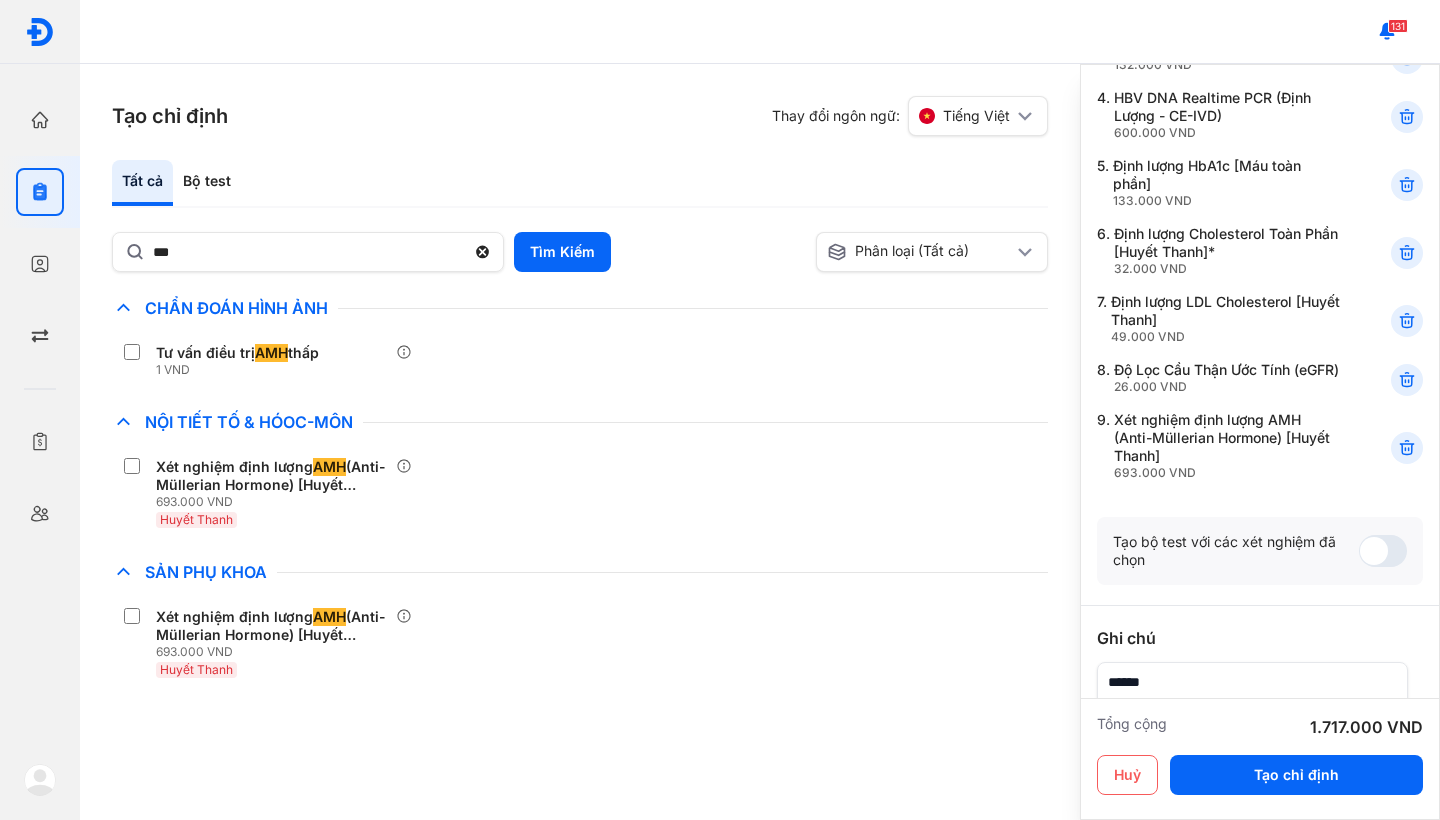 click at bounding box center [1383, 551] 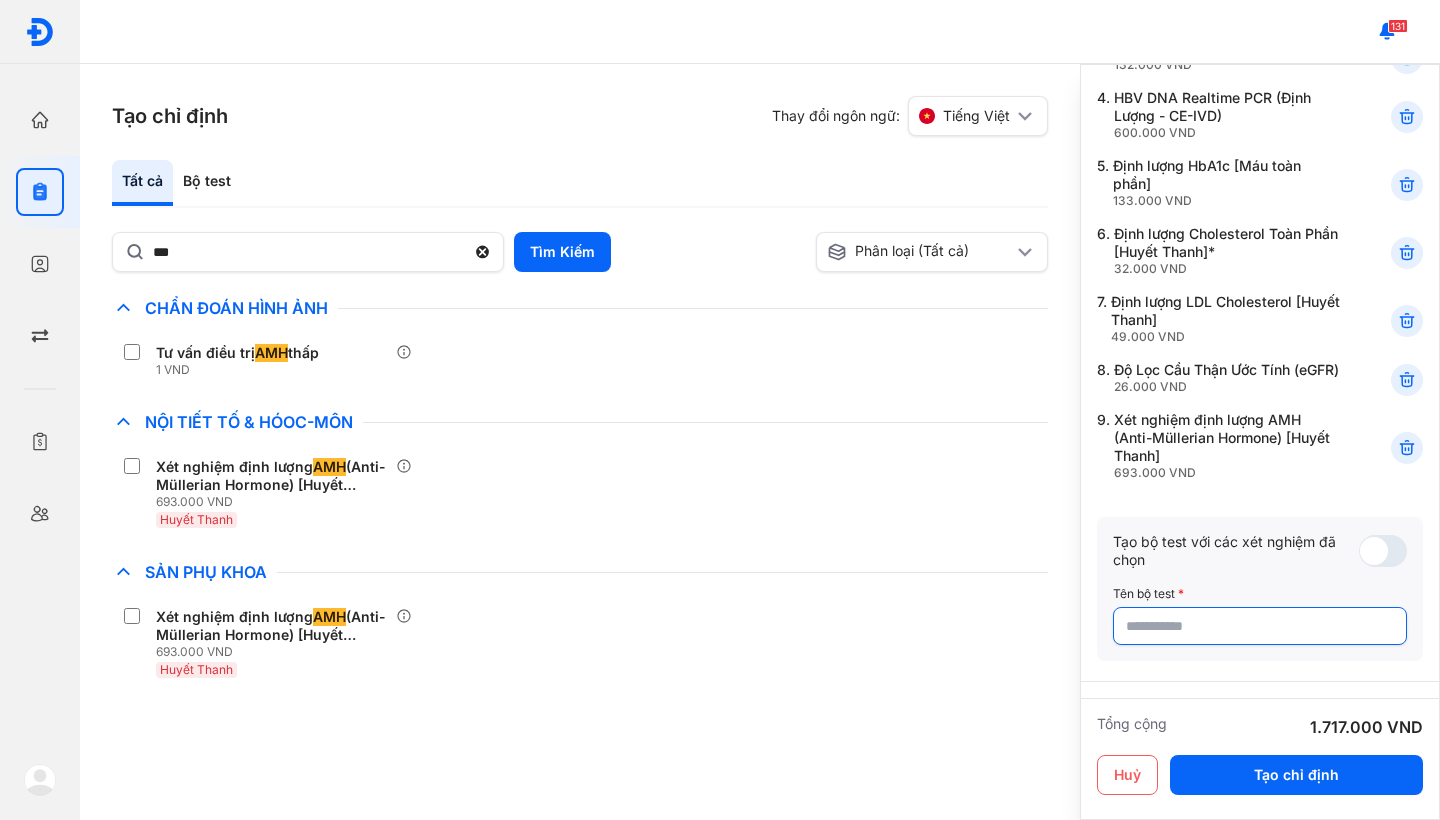 click 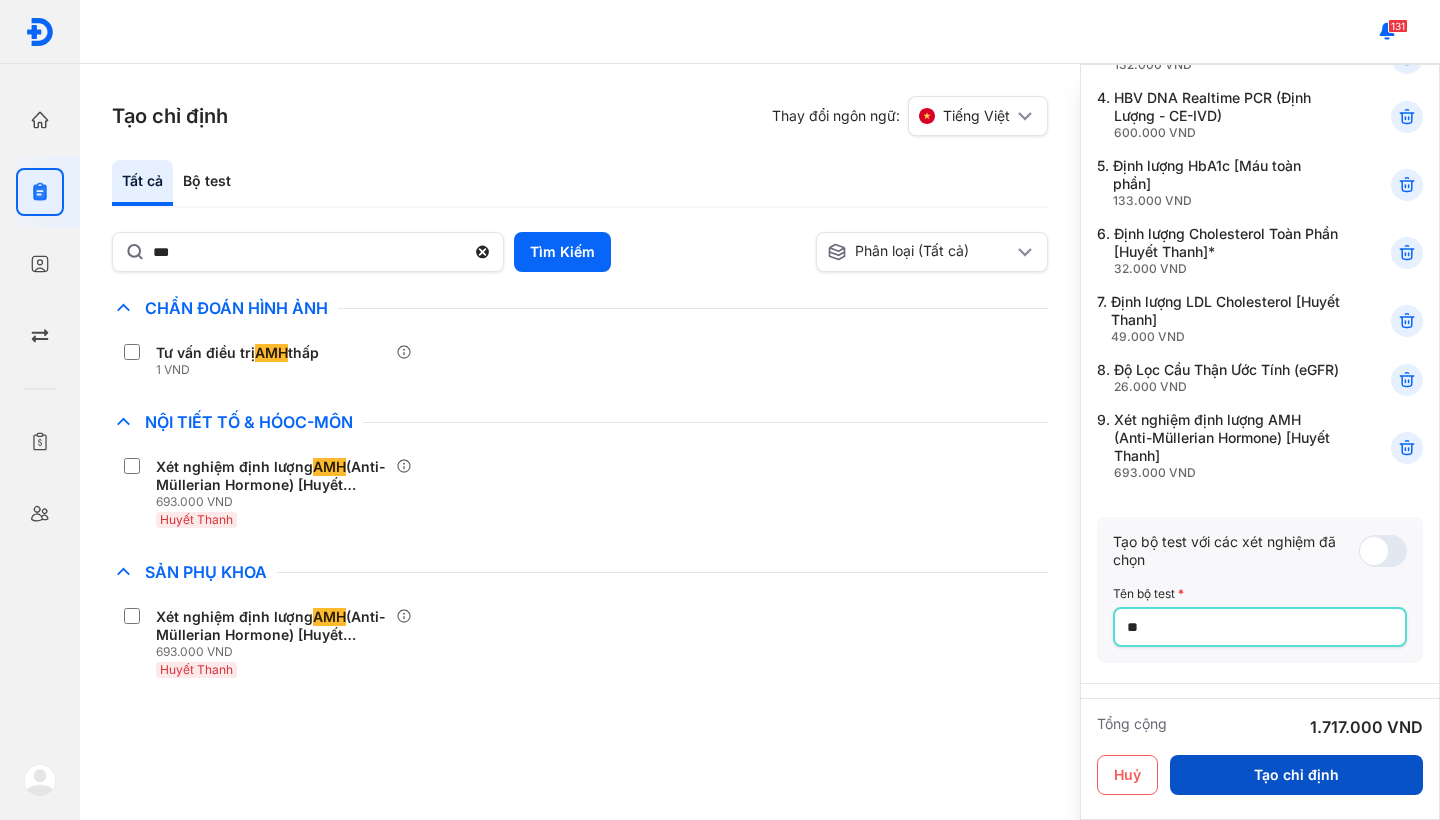 type on "**" 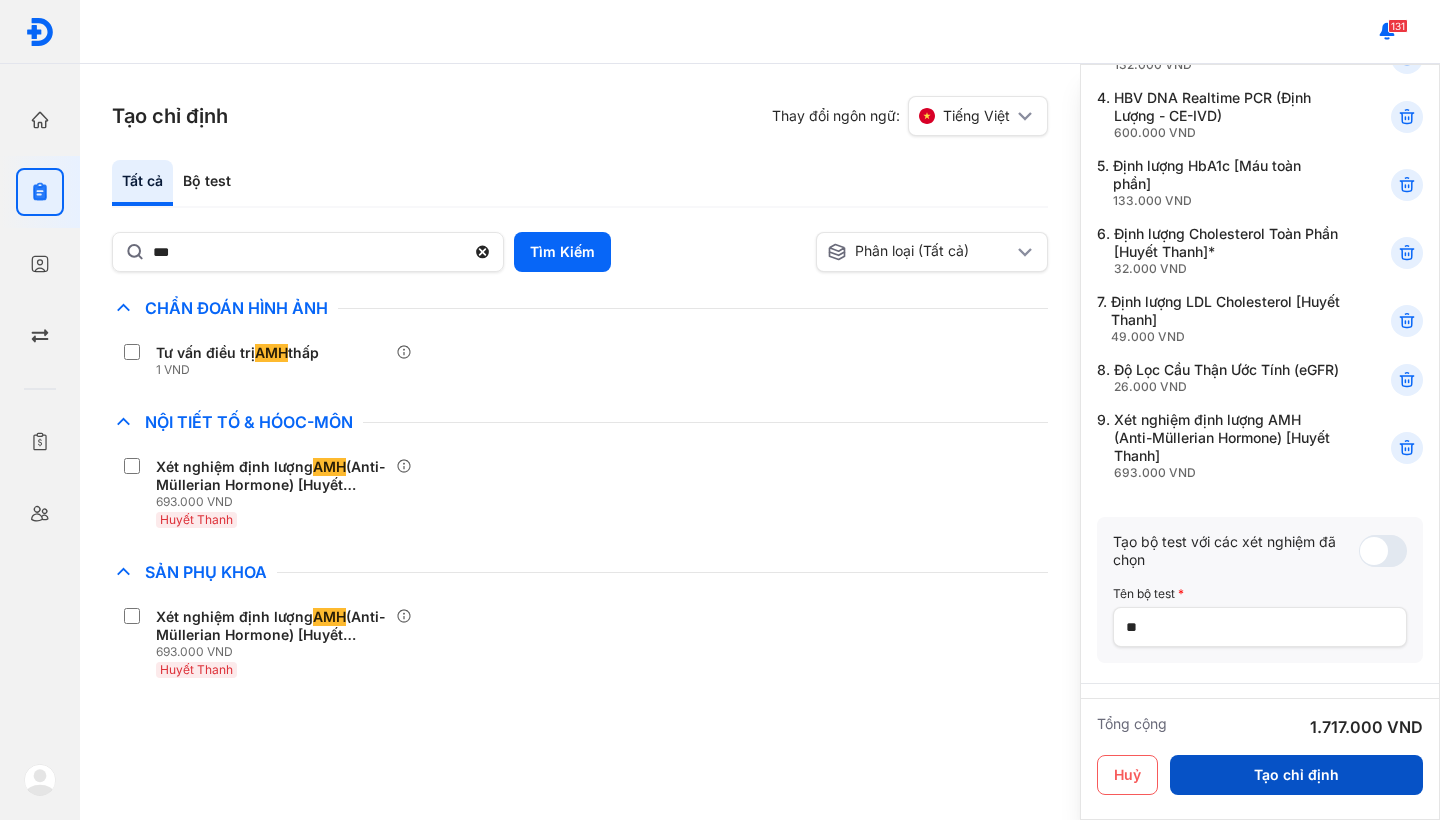 click on "Tạo chỉ định" at bounding box center (1296, 775) 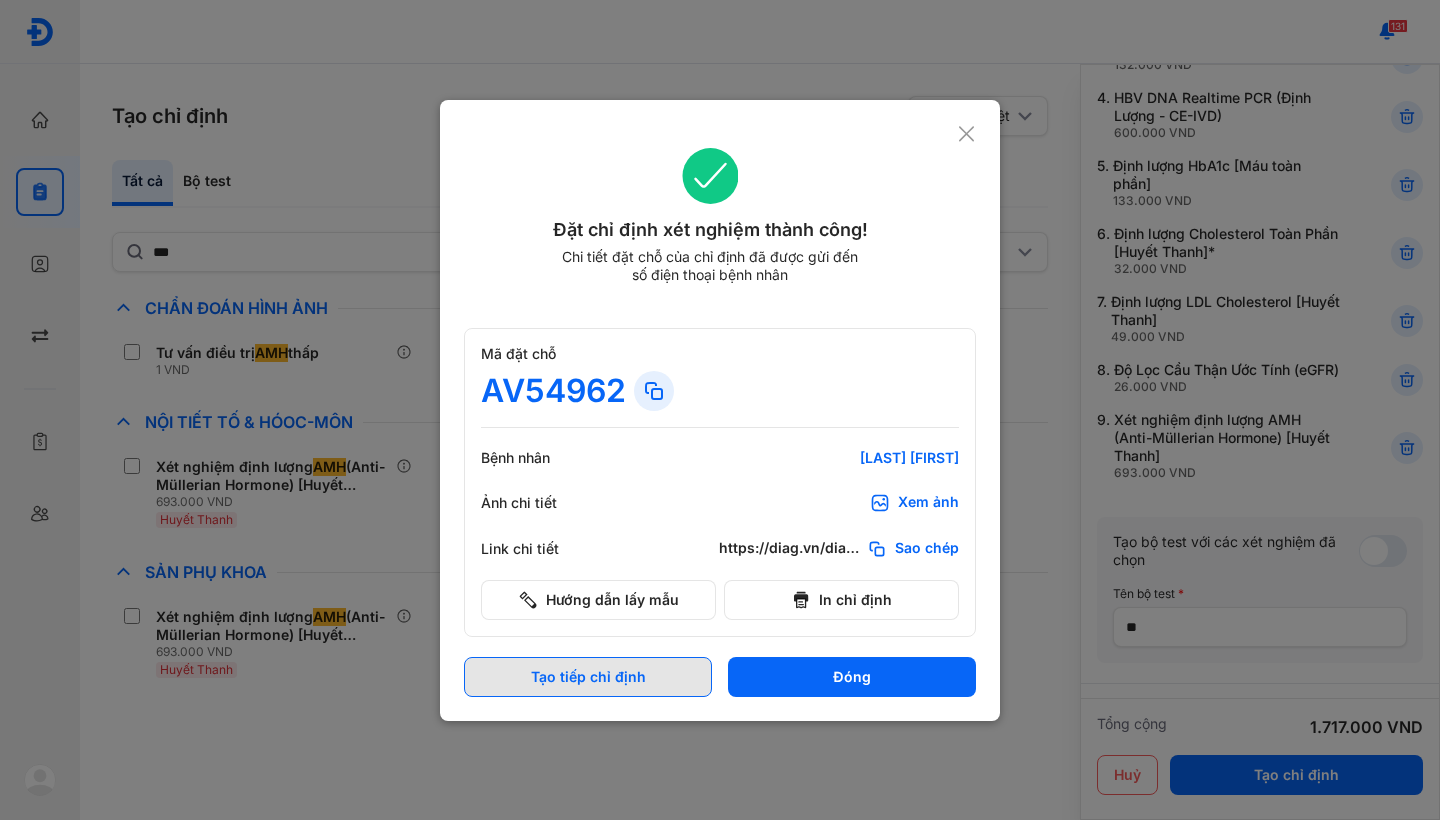 click on "Tạo tiếp chỉ định" at bounding box center [588, 677] 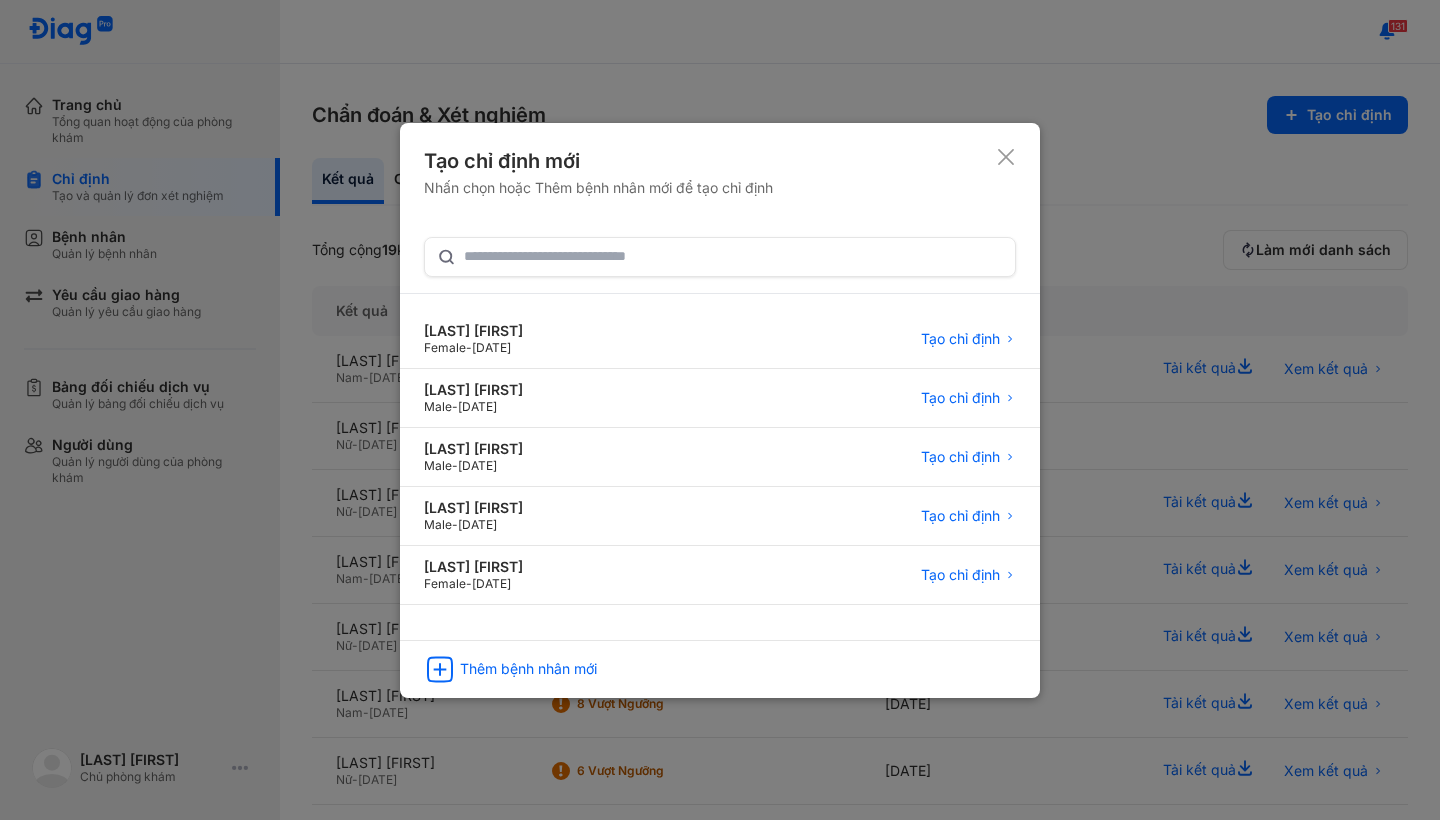 click 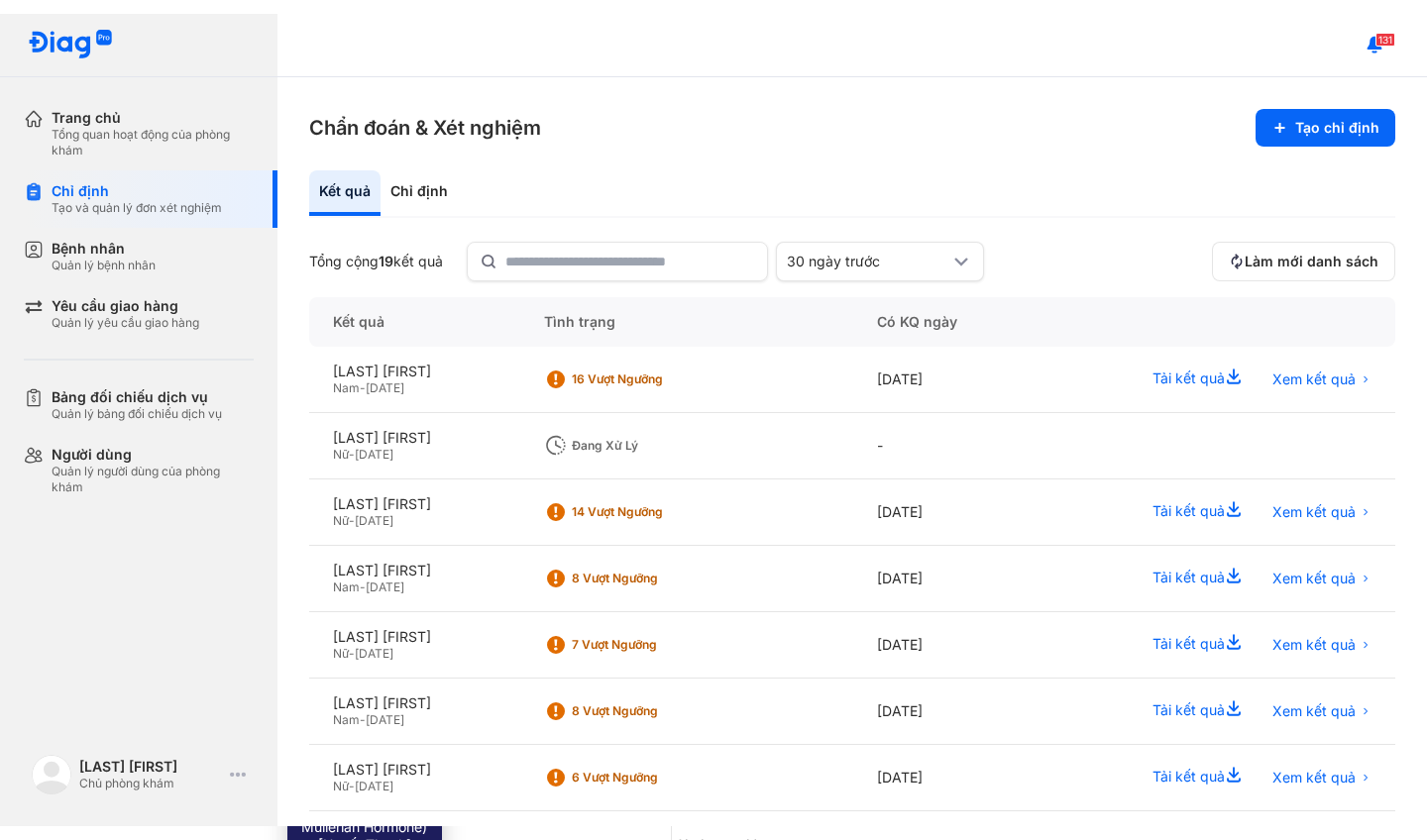 scroll, scrollTop: 0, scrollLeft: 0, axis: both 